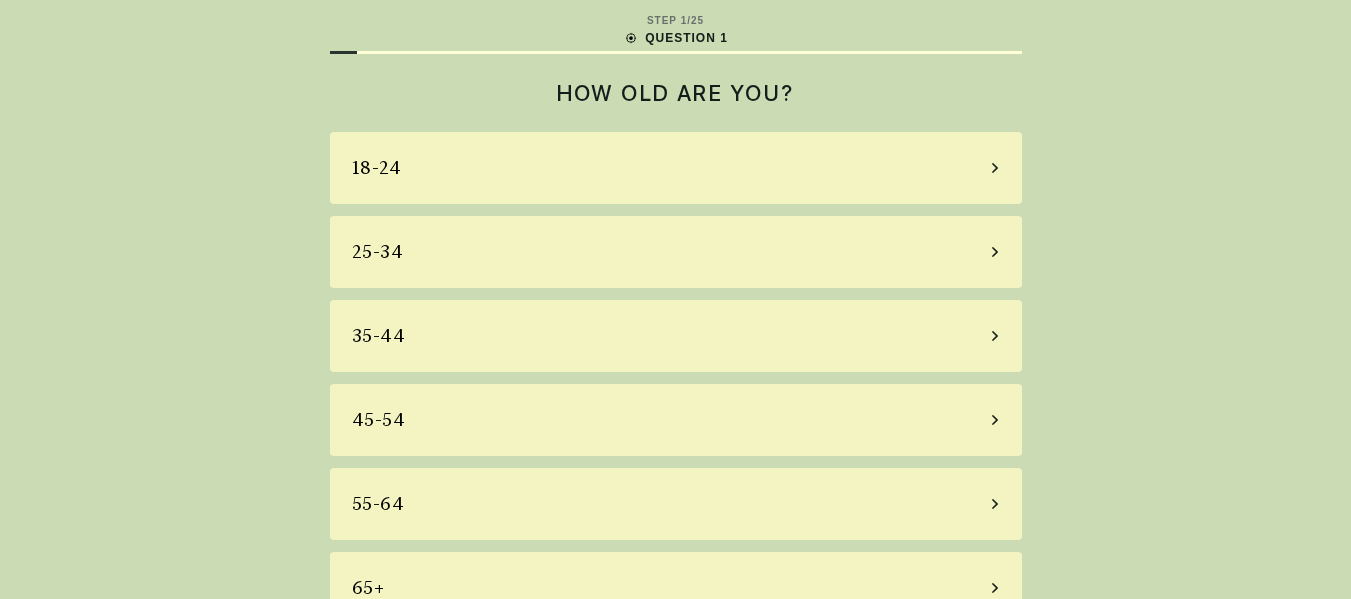 scroll, scrollTop: 0, scrollLeft: 0, axis: both 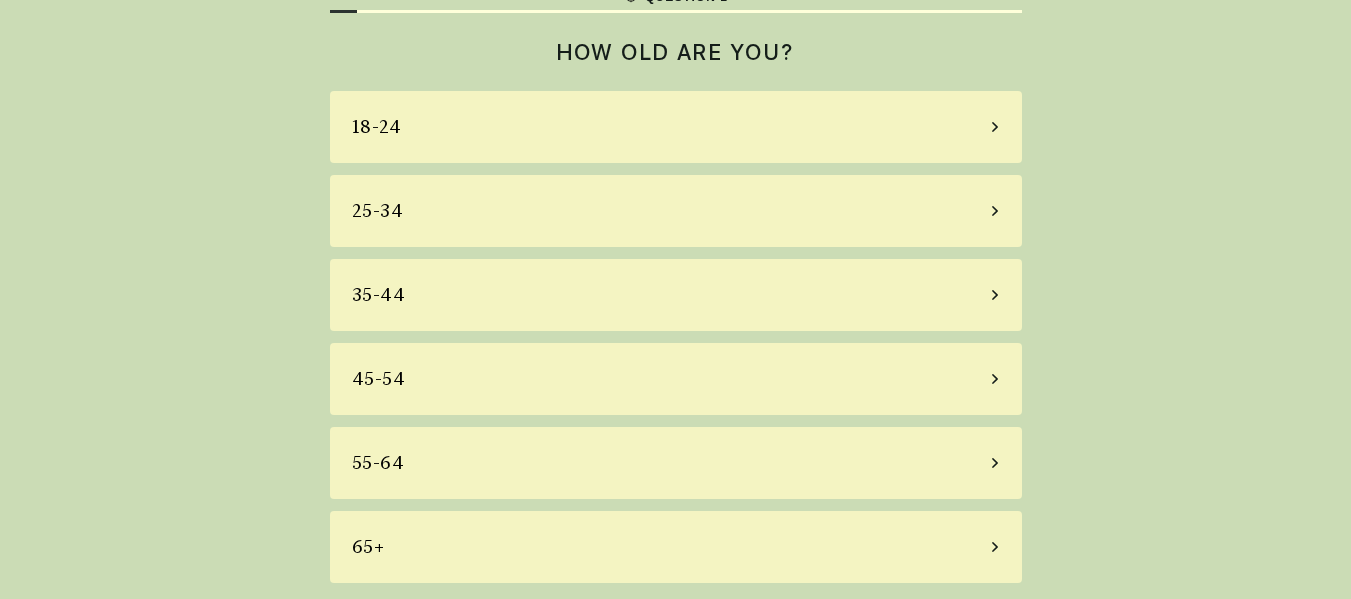 click on "45-54" at bounding box center [379, 379] 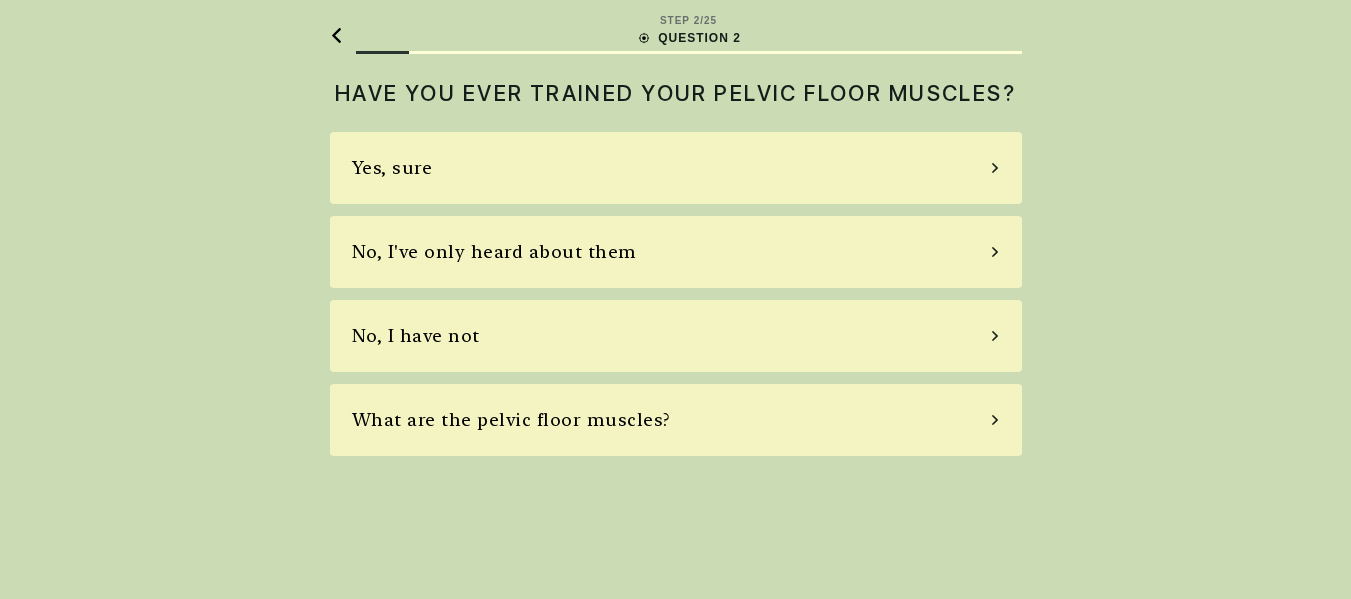 scroll, scrollTop: 0, scrollLeft: 0, axis: both 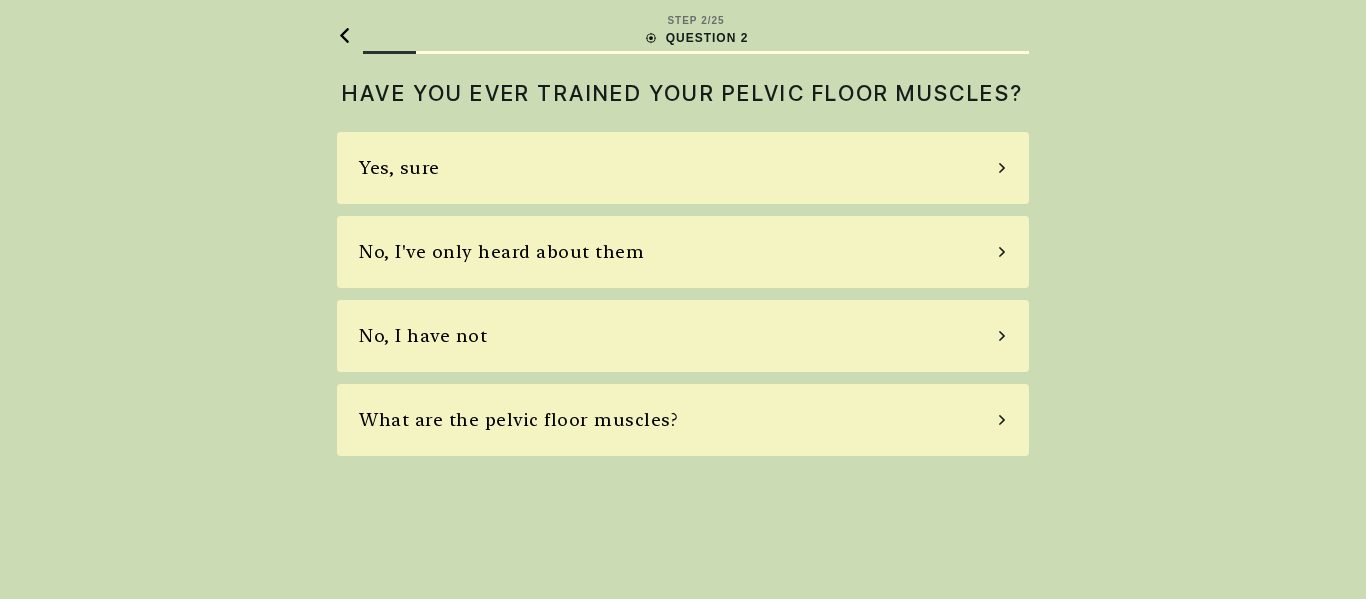 click on "What are the pelvic floor muscles?" at bounding box center (683, 420) 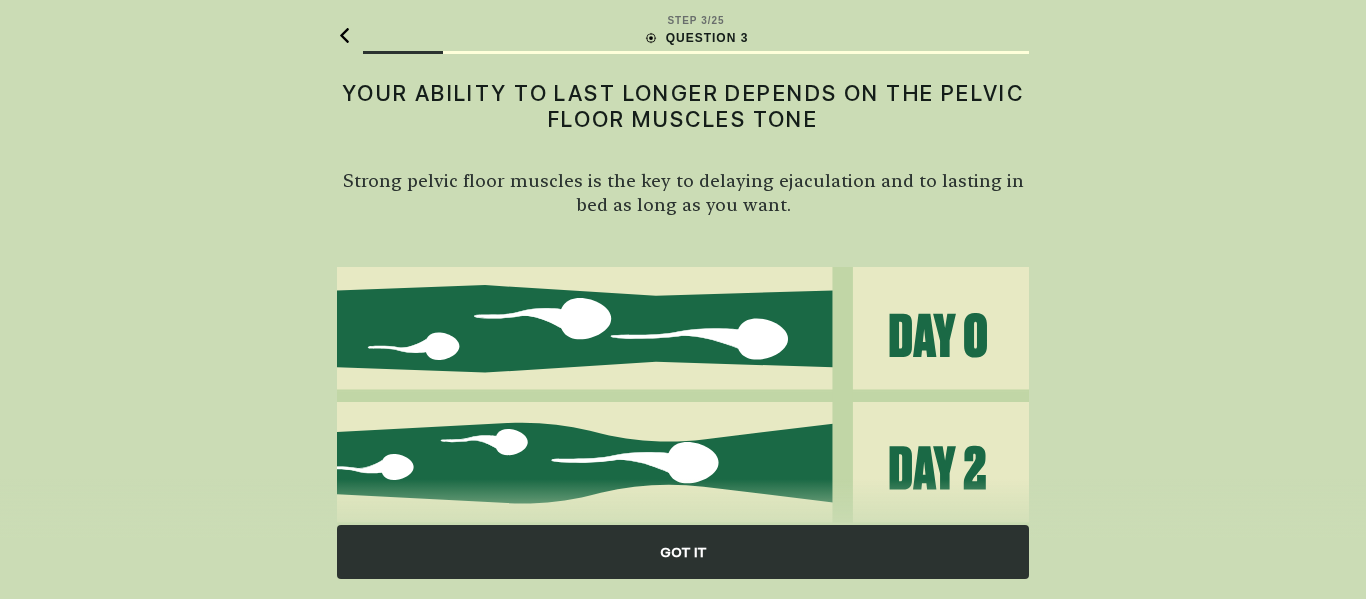 click on "STEP   3 / 25 QUESTION 3 YOUR ABILITY TO LAST LONGER DEPENDS ON THE PELVIC FLOOR MUSCLES TONE Strong pelvic floor muscles is the key to delaying ejaculation and to lasting in bed as long as you want. GOT IT" at bounding box center (683, 467) 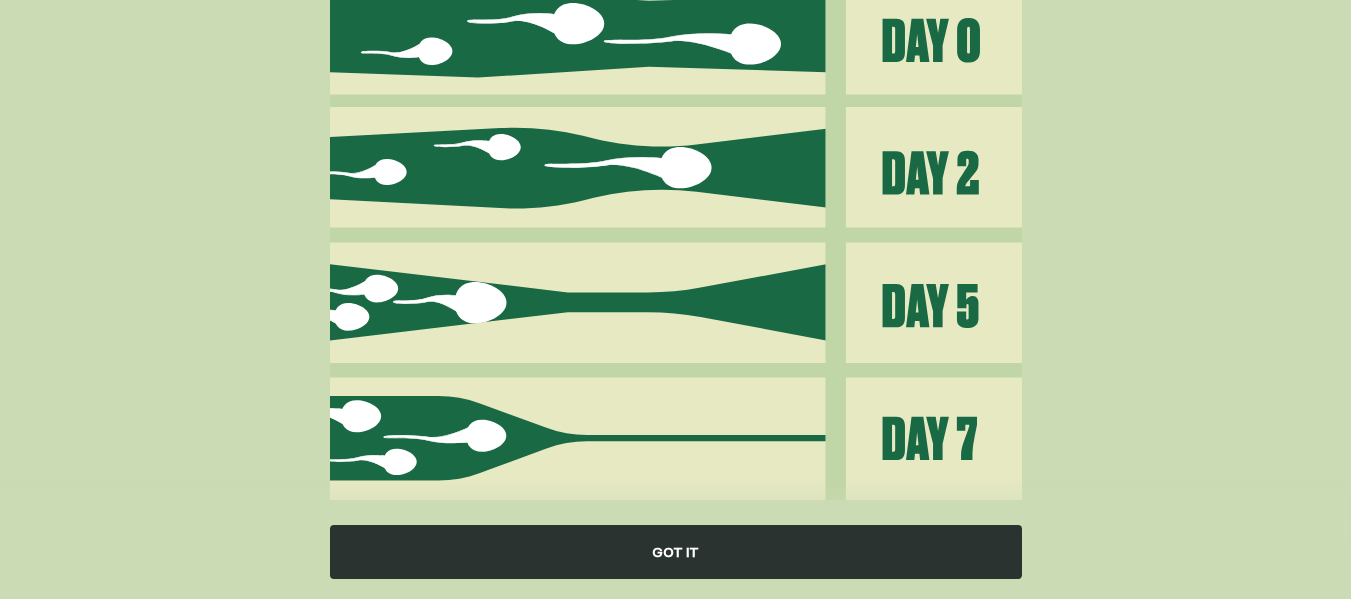 scroll, scrollTop: 335, scrollLeft: 0, axis: vertical 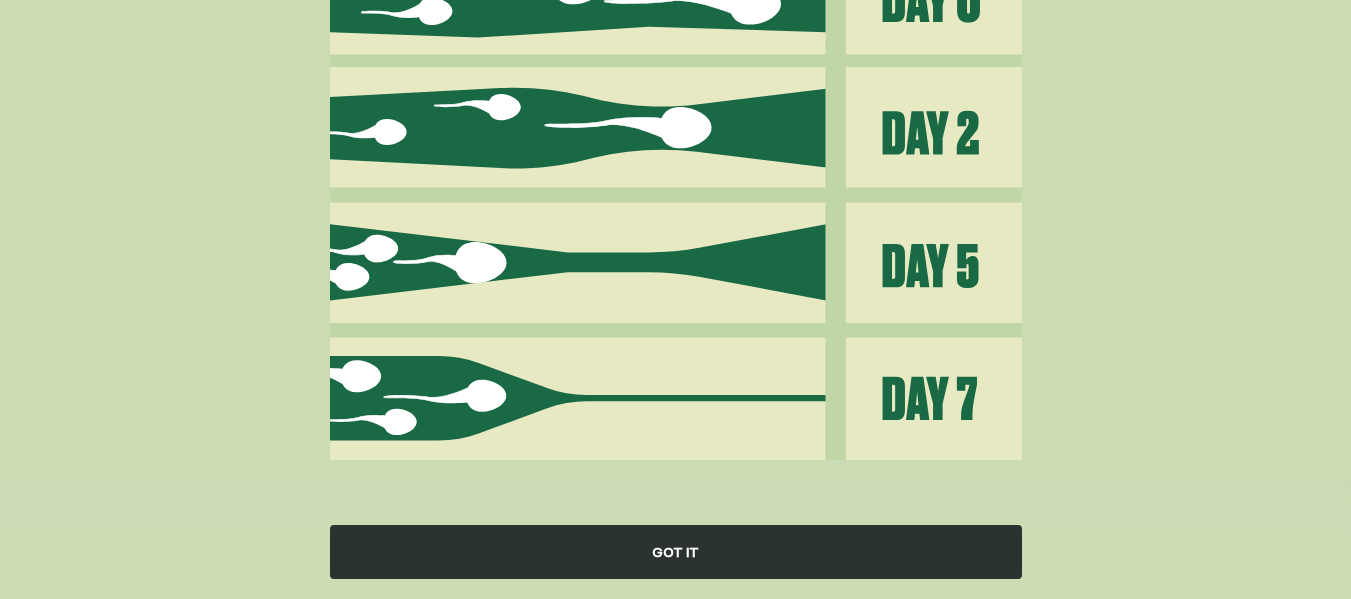 click on "GOT IT" at bounding box center [676, 552] 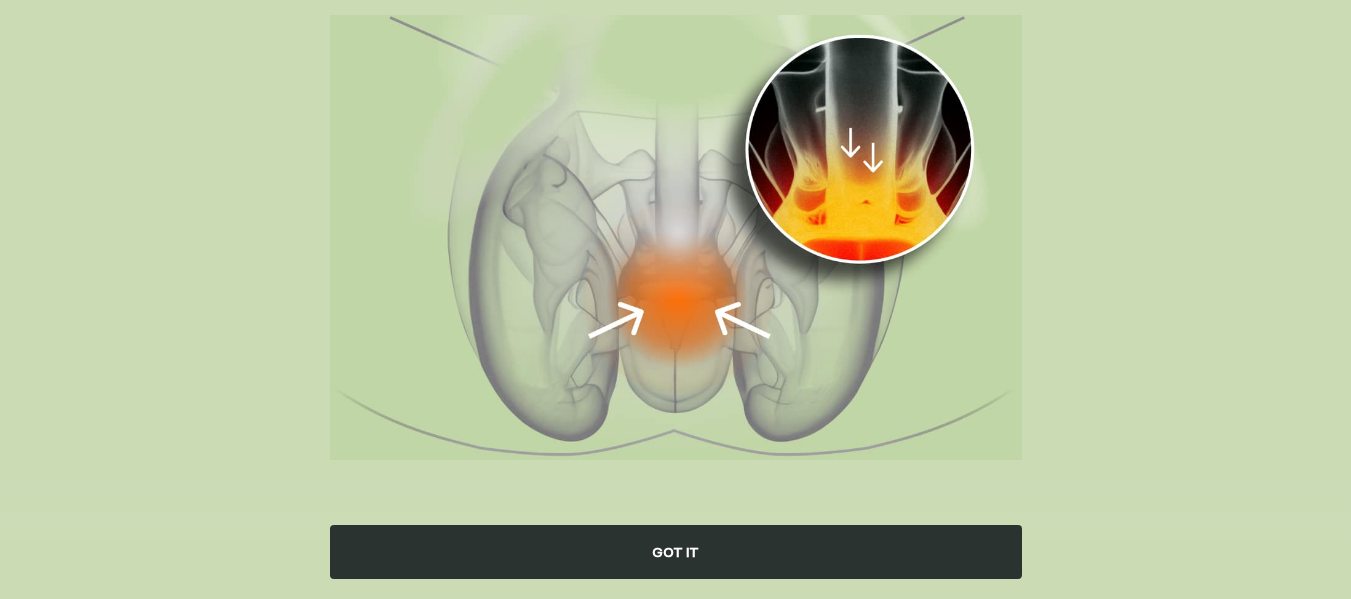 scroll, scrollTop: 252, scrollLeft: 0, axis: vertical 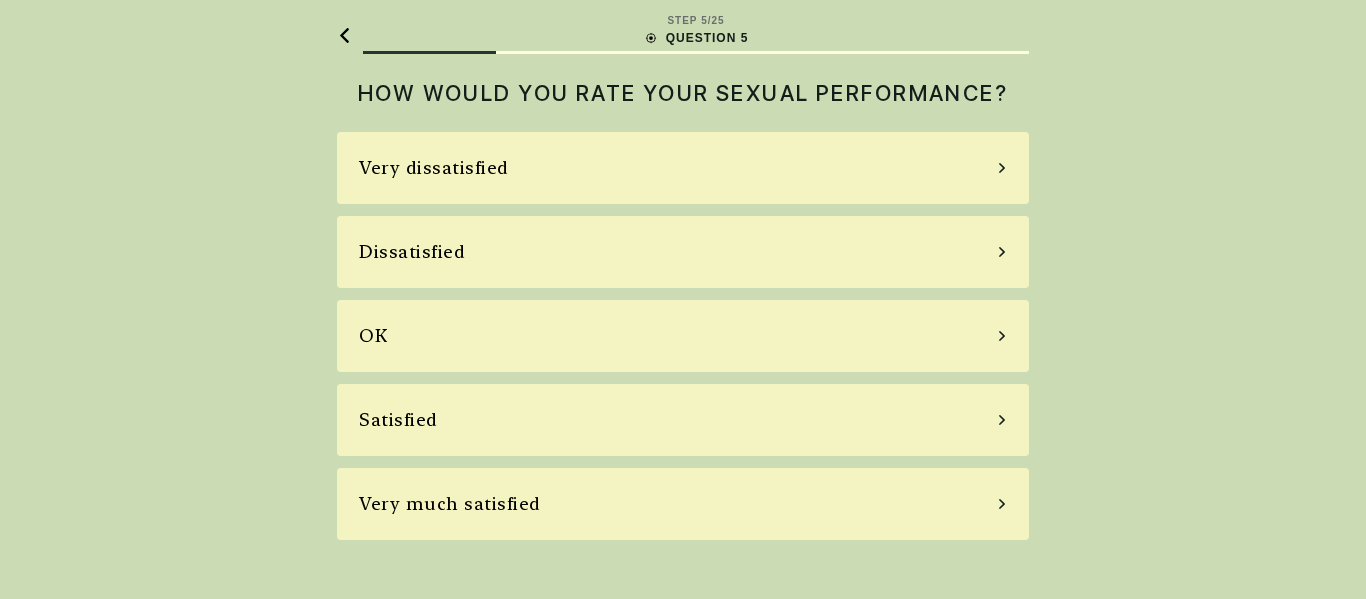 click on "Dissatisfied" at bounding box center [683, 252] 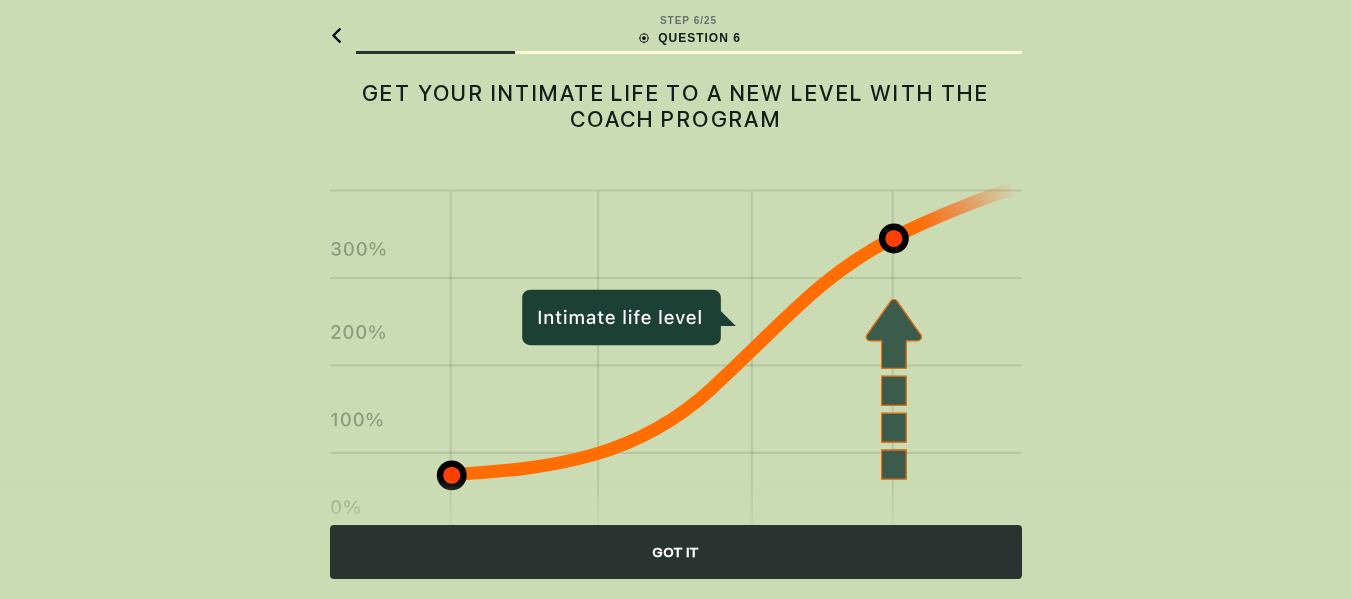 click on "STEP   6 / 25 QUESTION 6 GET YOUR INTIMATE LIFE TO A NEW LEVEL WITH THE COACH PROGRAM GOT IT" at bounding box center [675, 360] 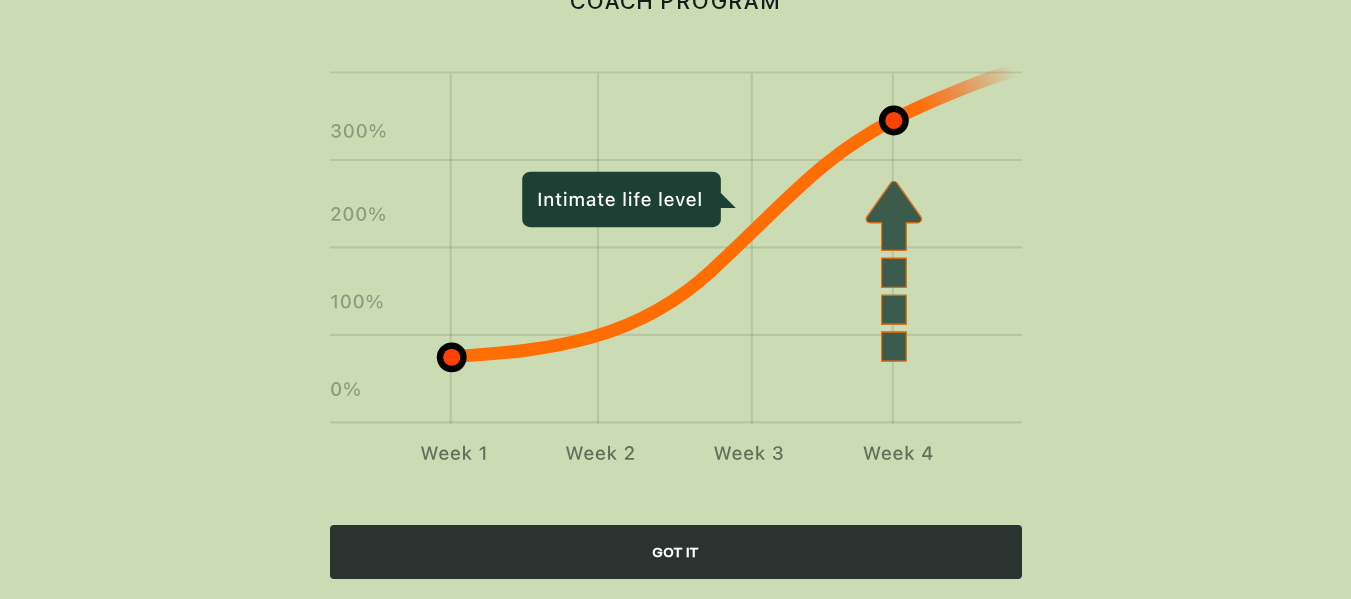 scroll, scrollTop: 122, scrollLeft: 0, axis: vertical 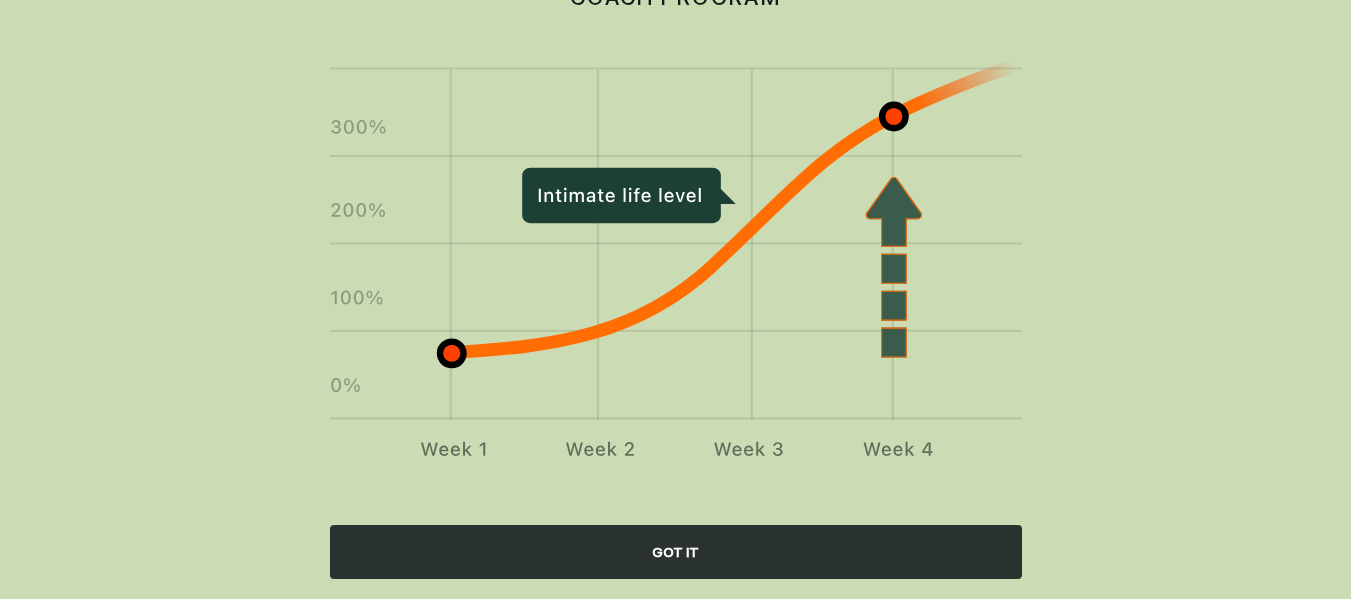 click on "GOT IT" at bounding box center (676, 552) 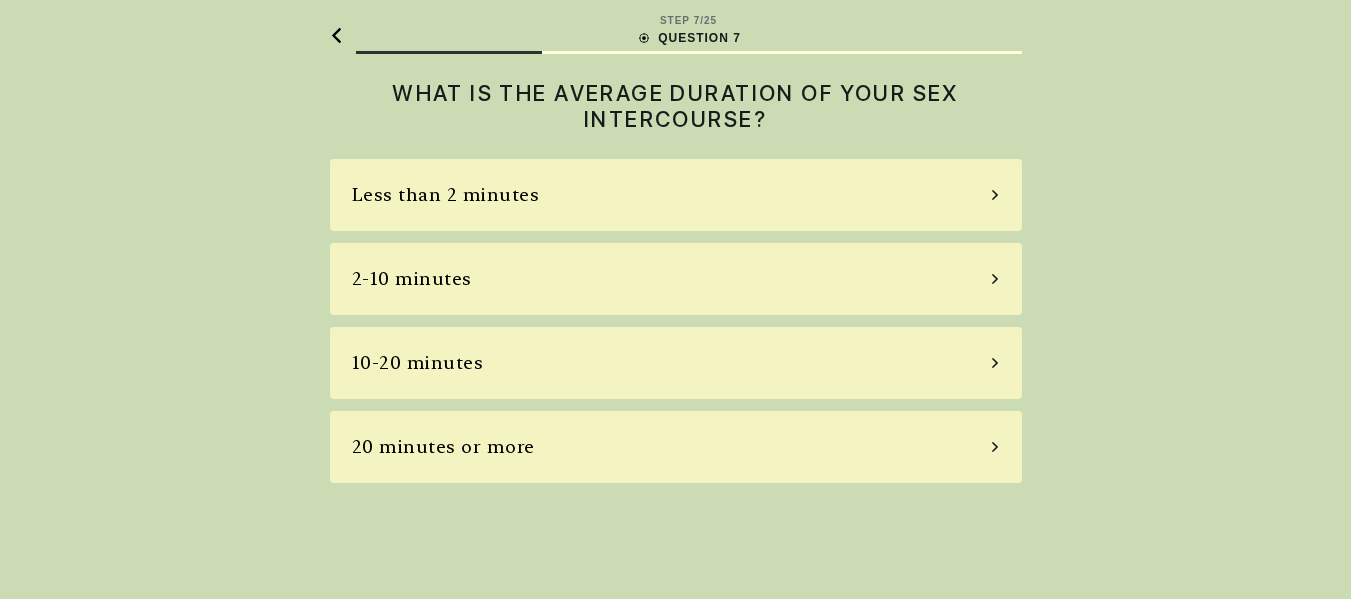 scroll, scrollTop: 0, scrollLeft: 0, axis: both 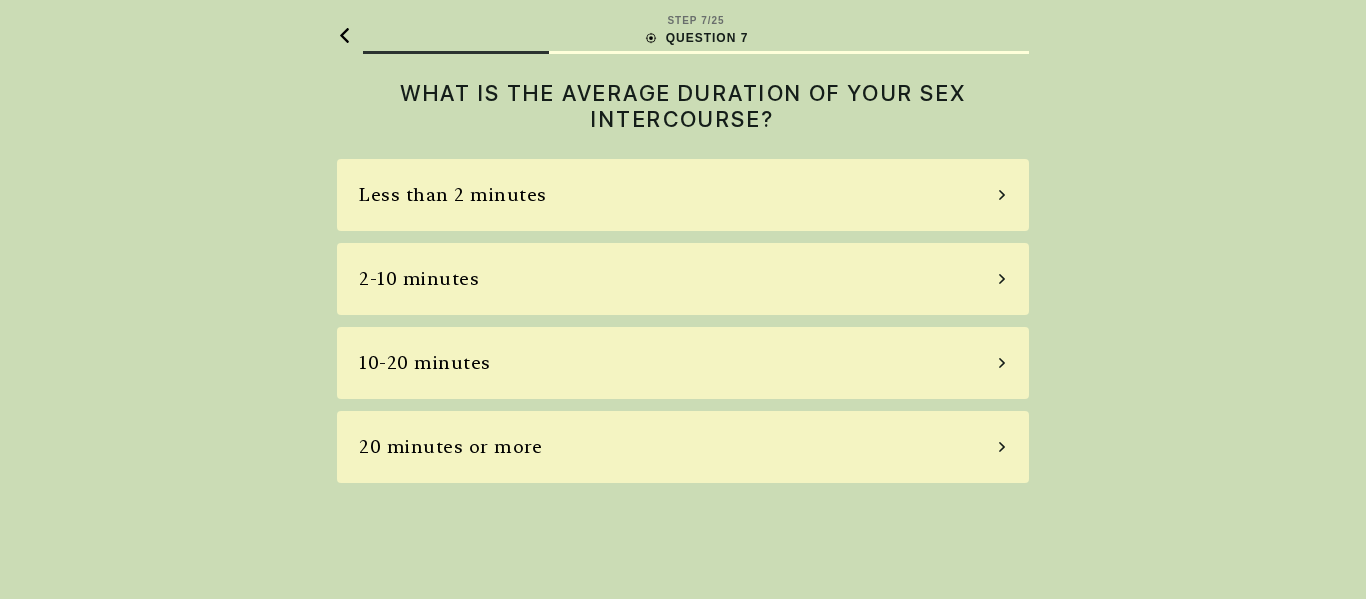 click on "Less than 2 minutes" at bounding box center (453, 195) 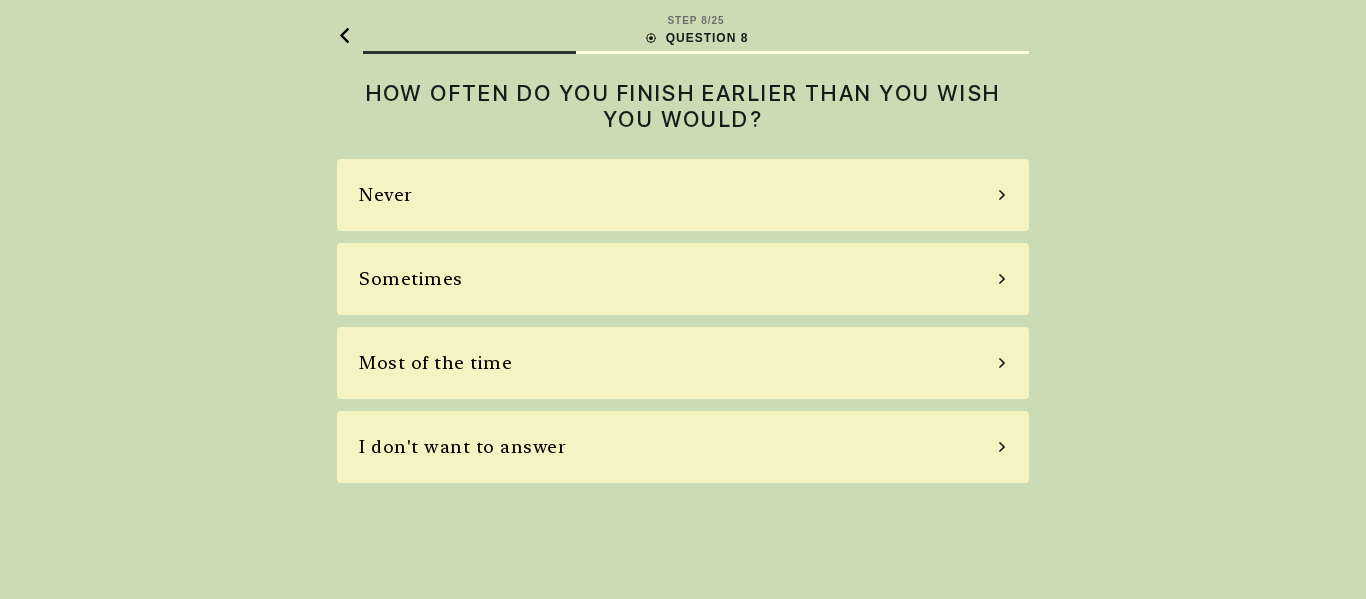 click on "STEP   8 / 25 QUESTION 8 HOW OFTEN DO YOU FINISH EARLIER THAN YOU WISH YOU WOULD? Never Sometimes Most of the time I don't want to answer" at bounding box center [683, 299] 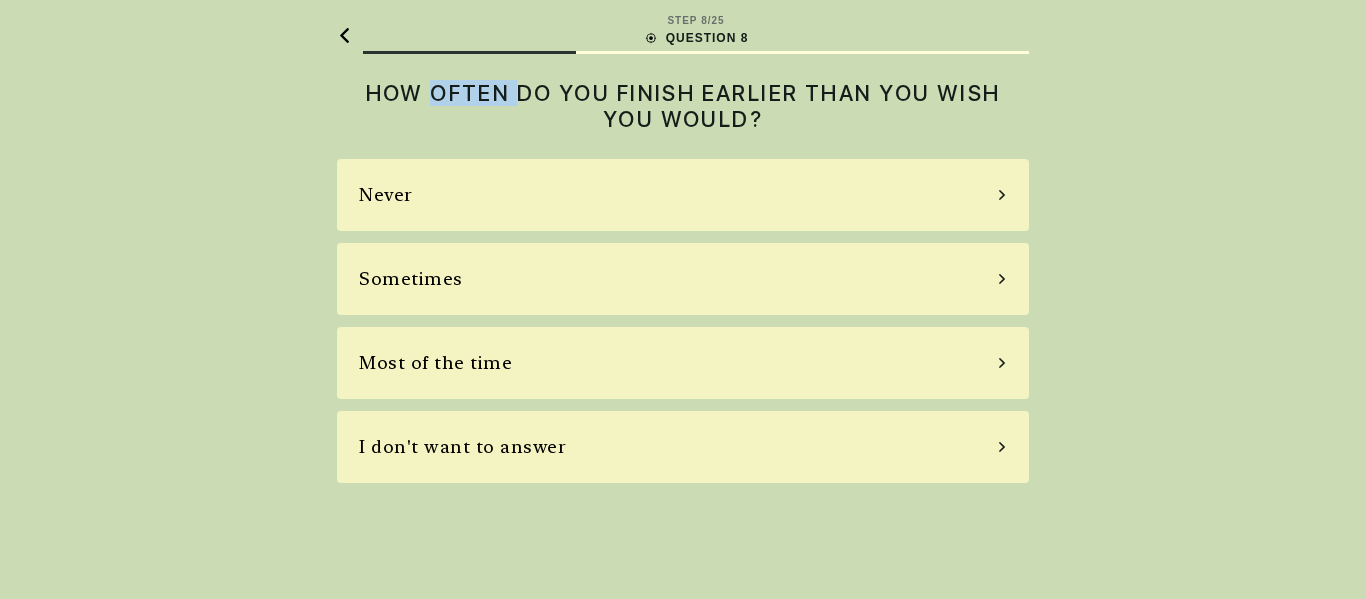 click on "HOW OFTEN DO YOU FINISH EARLIER THAN YOU WISH YOU WOULD?" at bounding box center [683, 106] 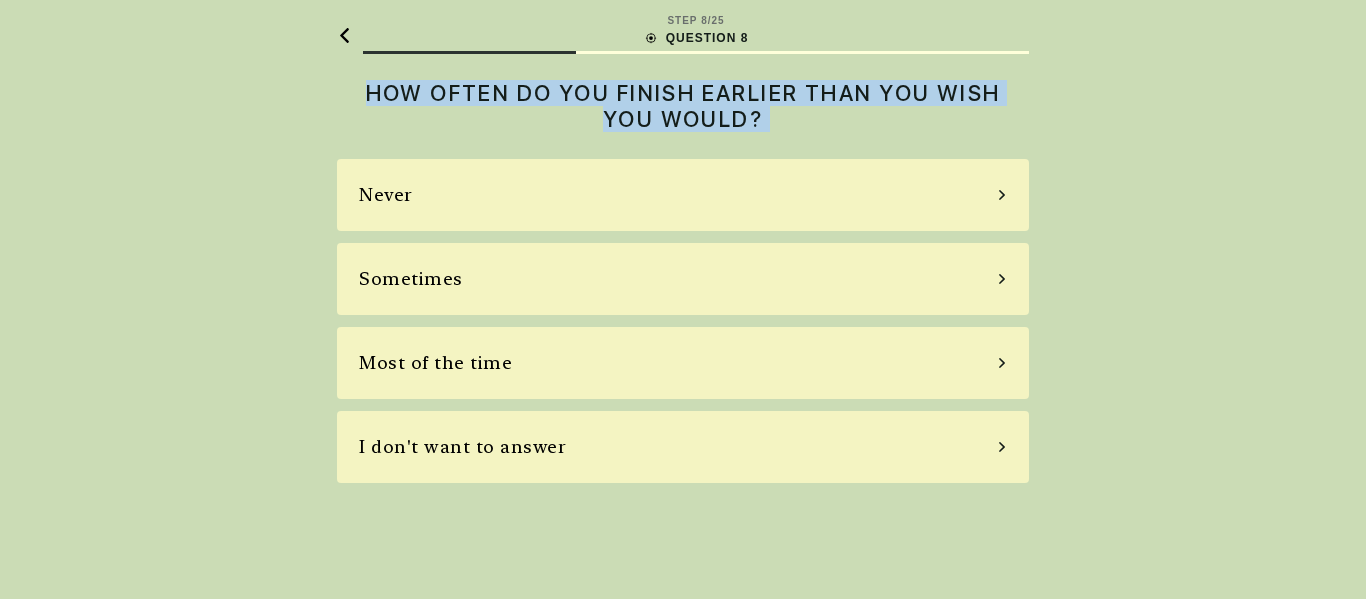 click on "HOW OFTEN DO YOU FINISH EARLIER THAN YOU WISH YOU WOULD?" at bounding box center [683, 106] 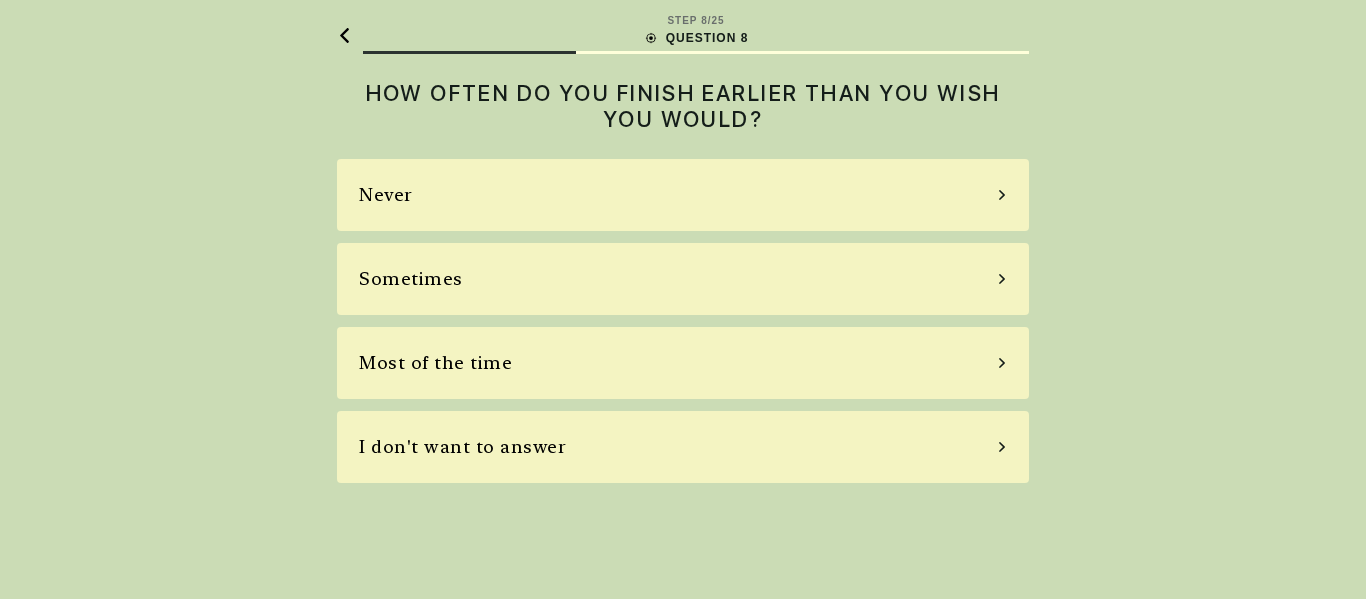 click on "Most of the time" at bounding box center (435, 363) 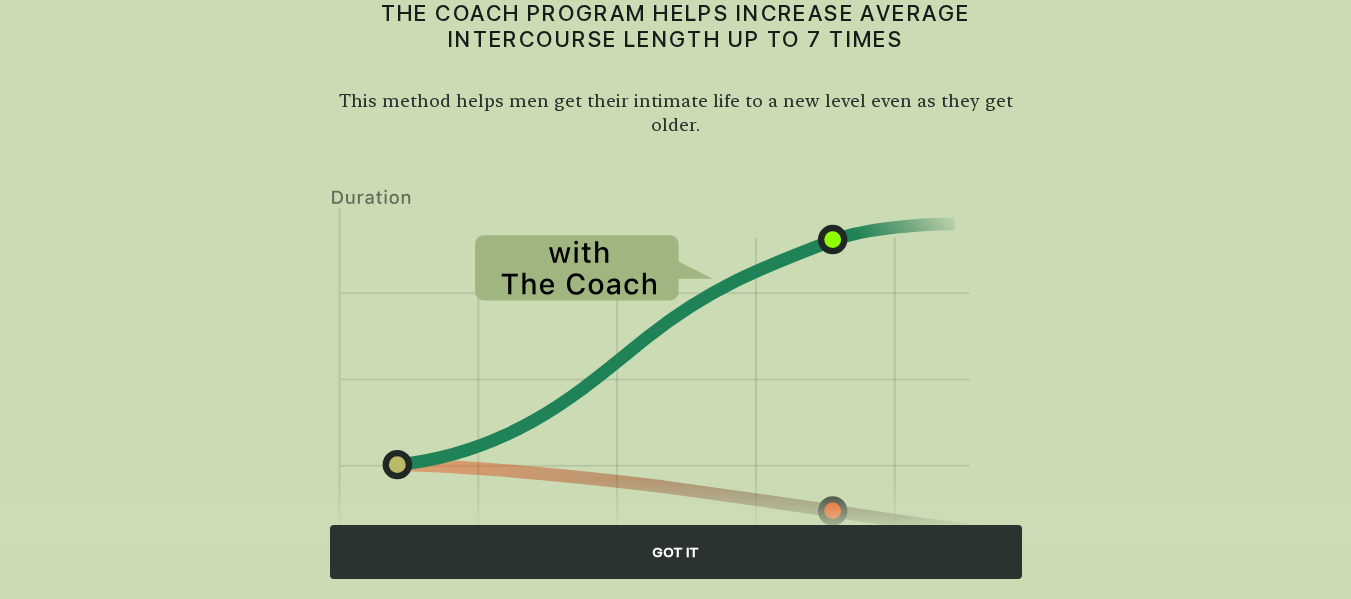 scroll, scrollTop: 194, scrollLeft: 0, axis: vertical 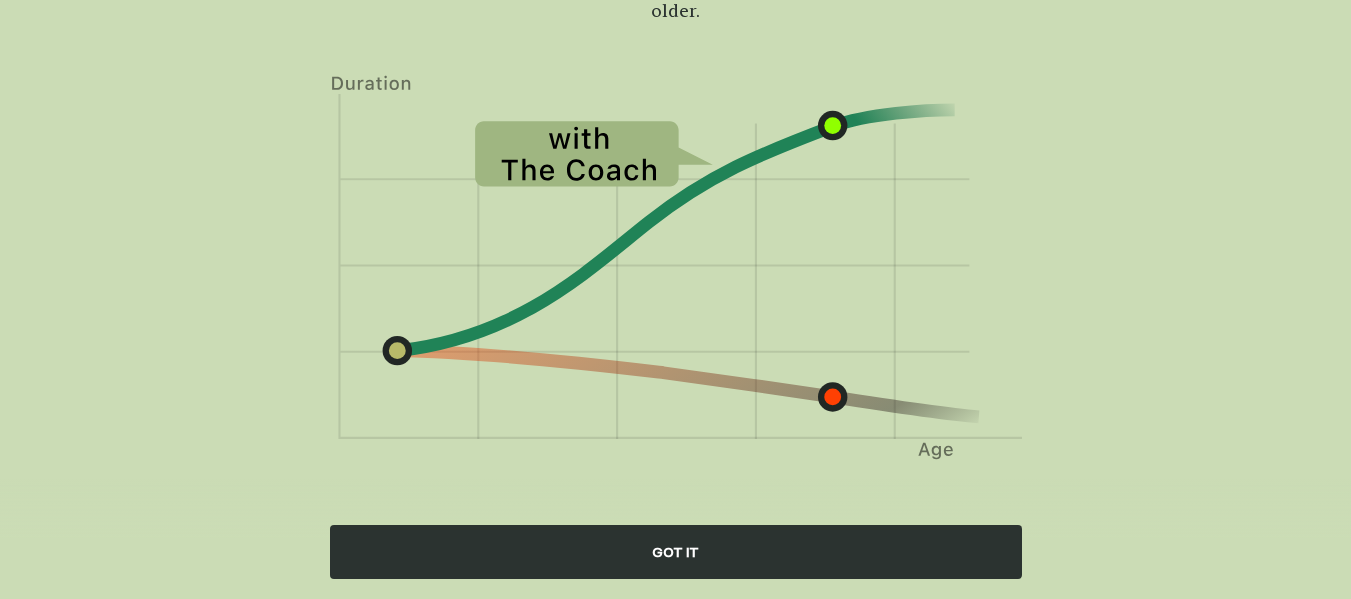 click on "GOT IT" at bounding box center [676, 552] 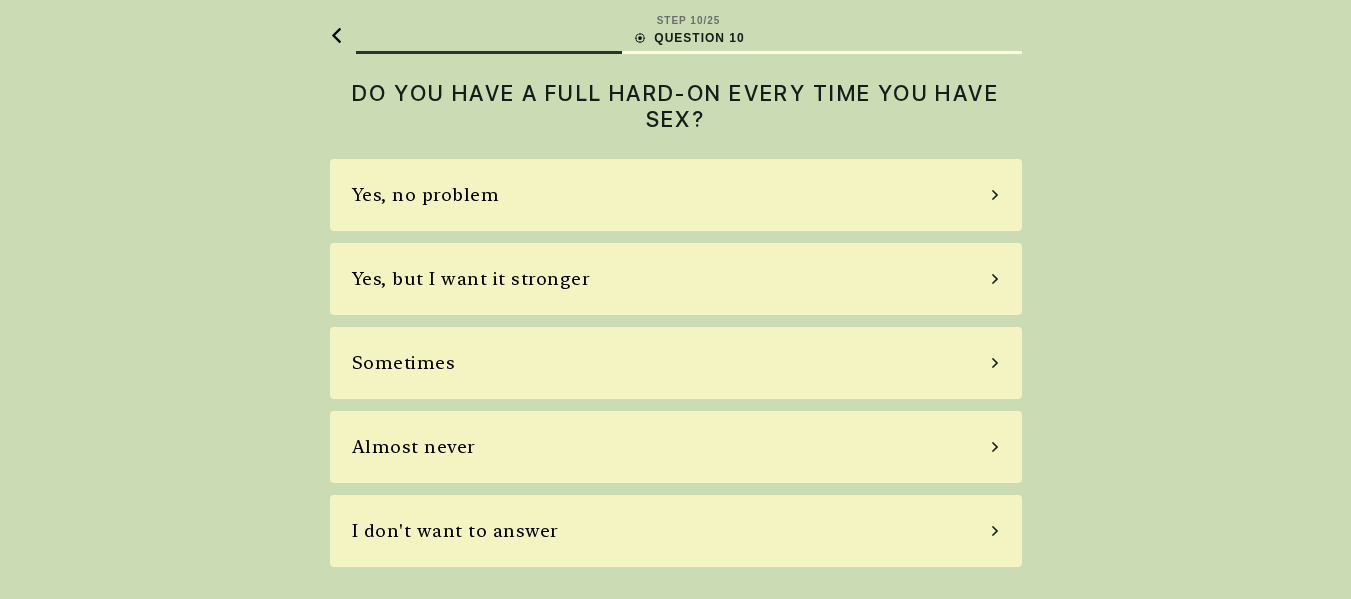 scroll, scrollTop: 0, scrollLeft: 0, axis: both 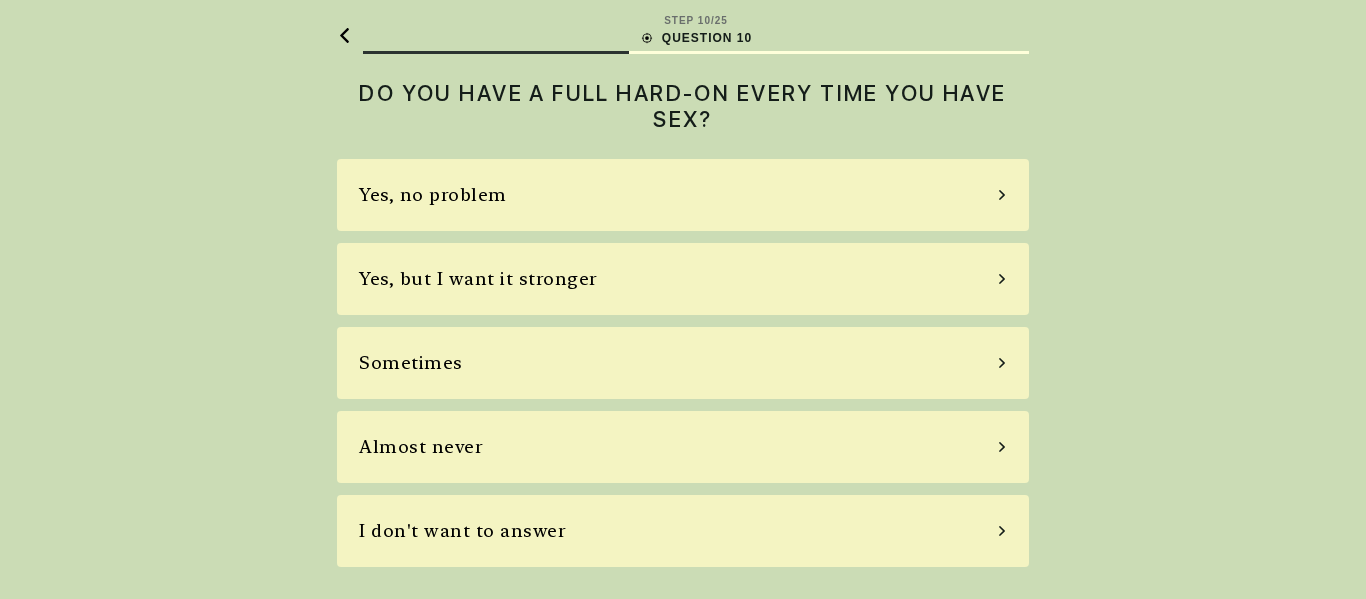 click on "DO YOU HAVE A FULL HARD-ON EVERY TIME YOU HAVE SEX?" at bounding box center [683, 106] 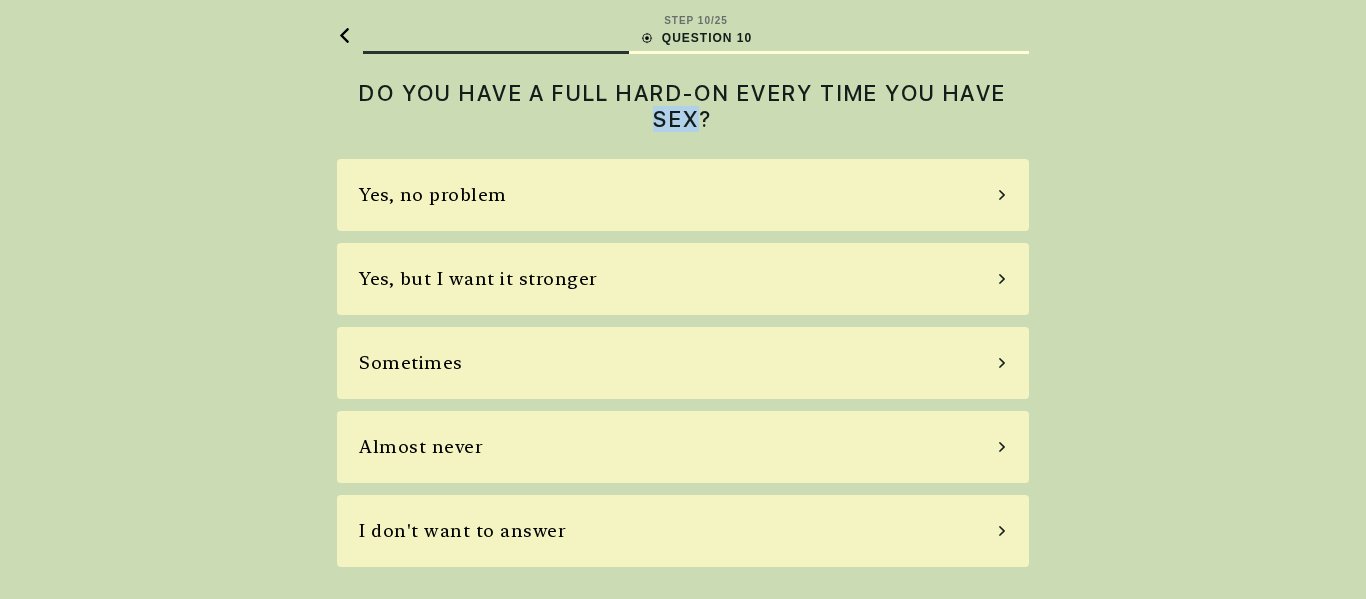 click on "DO YOU HAVE A FULL HARD-ON EVERY TIME YOU HAVE SEX?" at bounding box center [683, 106] 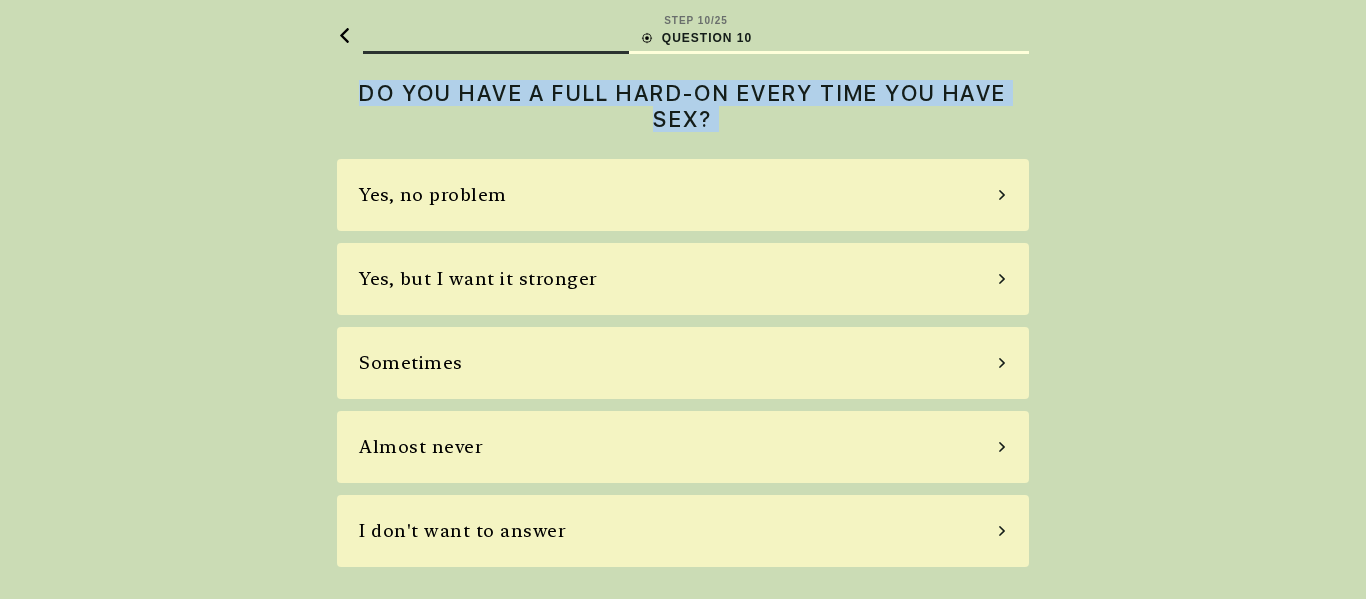 click on "DO YOU HAVE A FULL HARD-ON EVERY TIME YOU HAVE SEX?" at bounding box center (683, 106) 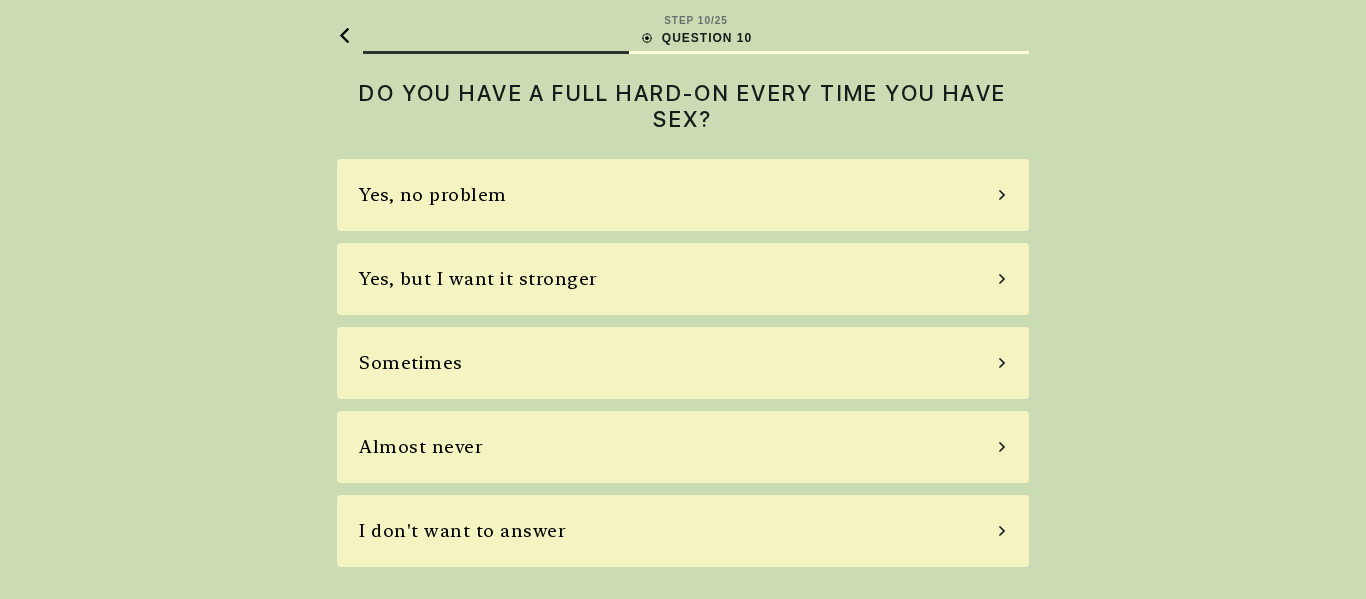click on "Yes, but I want it stronger" at bounding box center (478, 279) 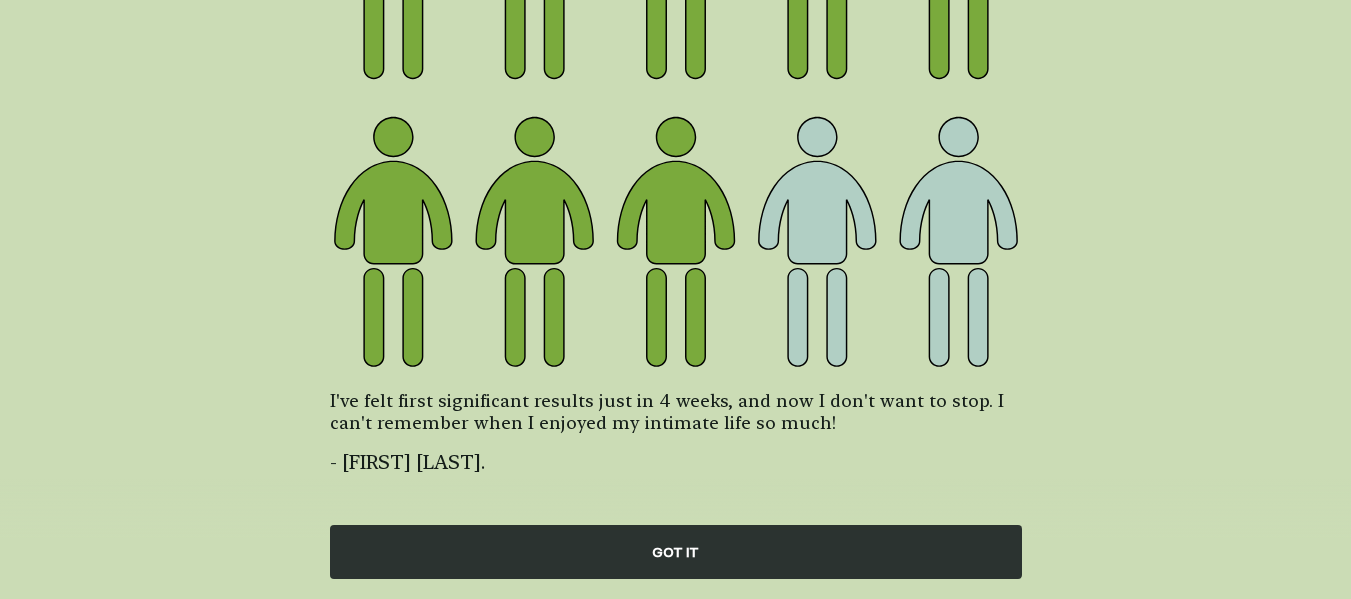 scroll, scrollTop: 368, scrollLeft: 0, axis: vertical 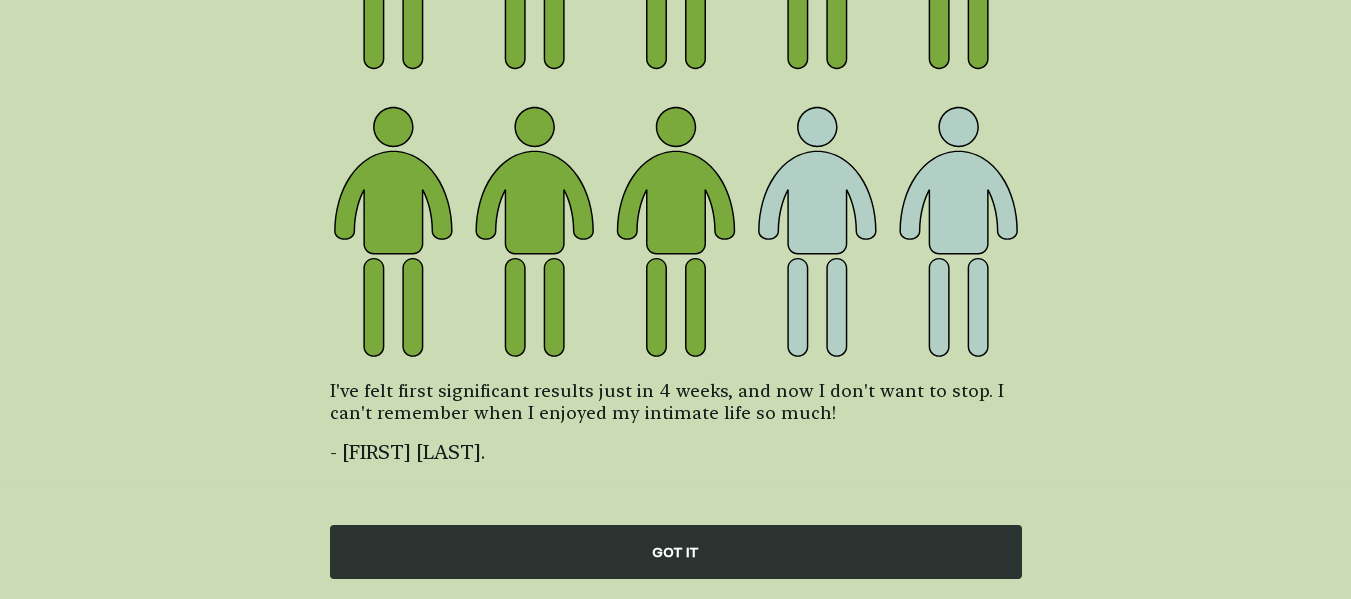click on "GOT IT" at bounding box center (676, 552) 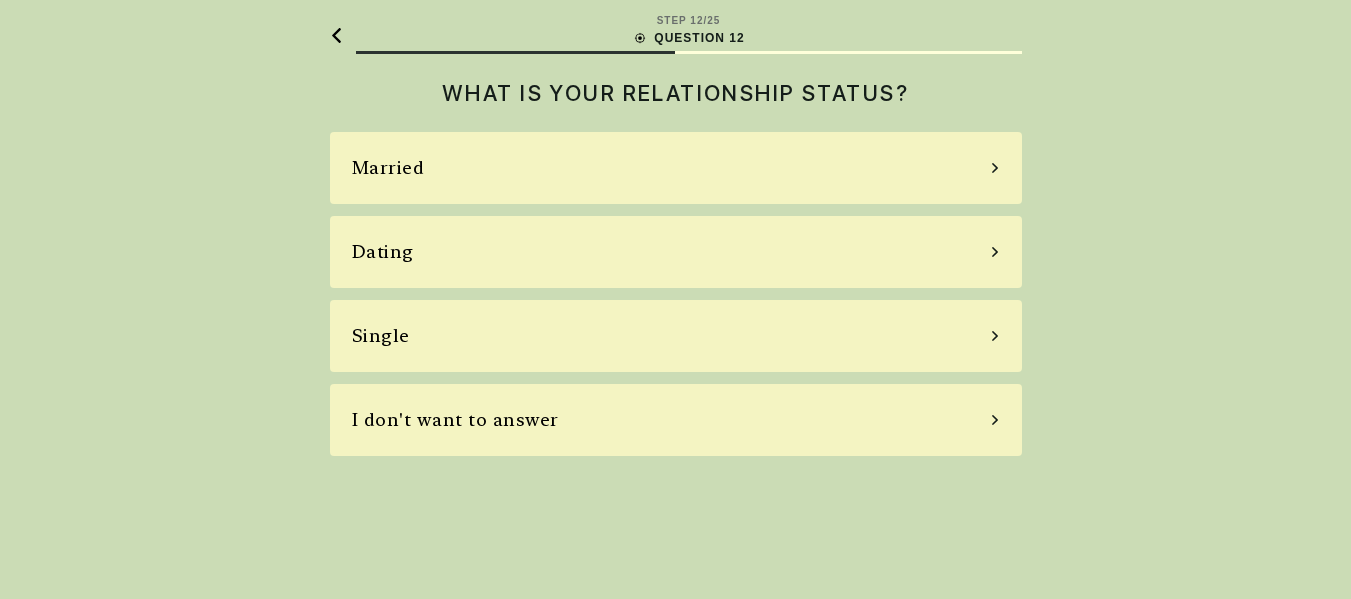 scroll, scrollTop: 0, scrollLeft: 0, axis: both 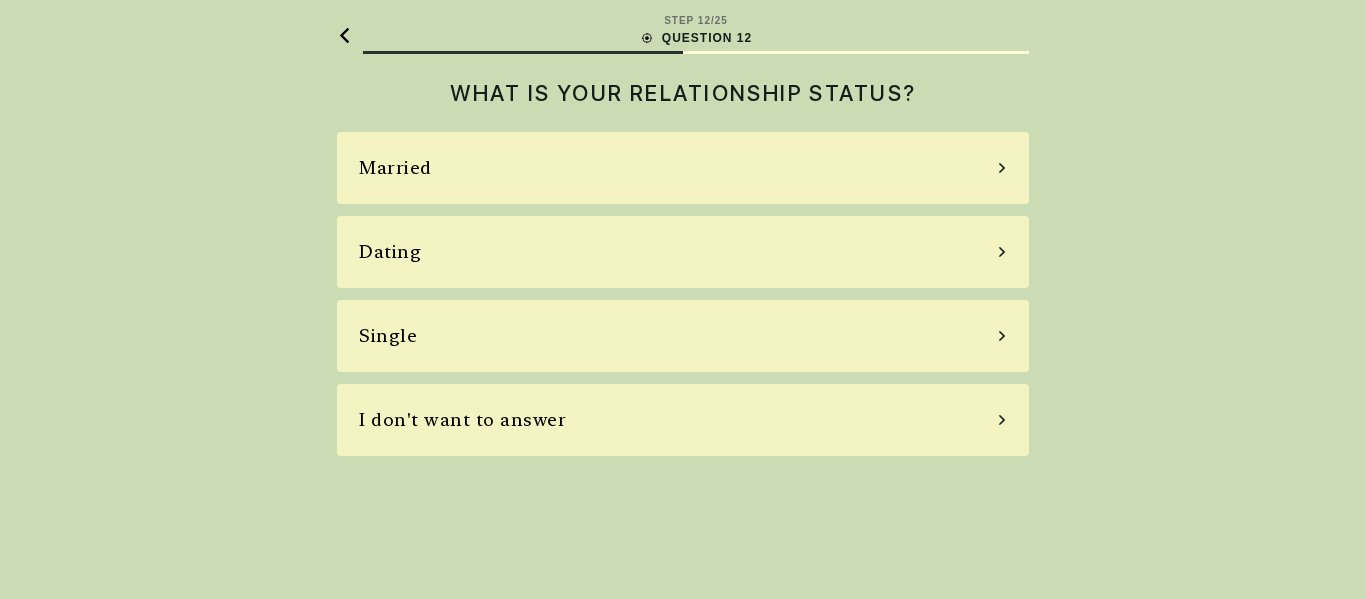 click on "Married" at bounding box center [395, 168] 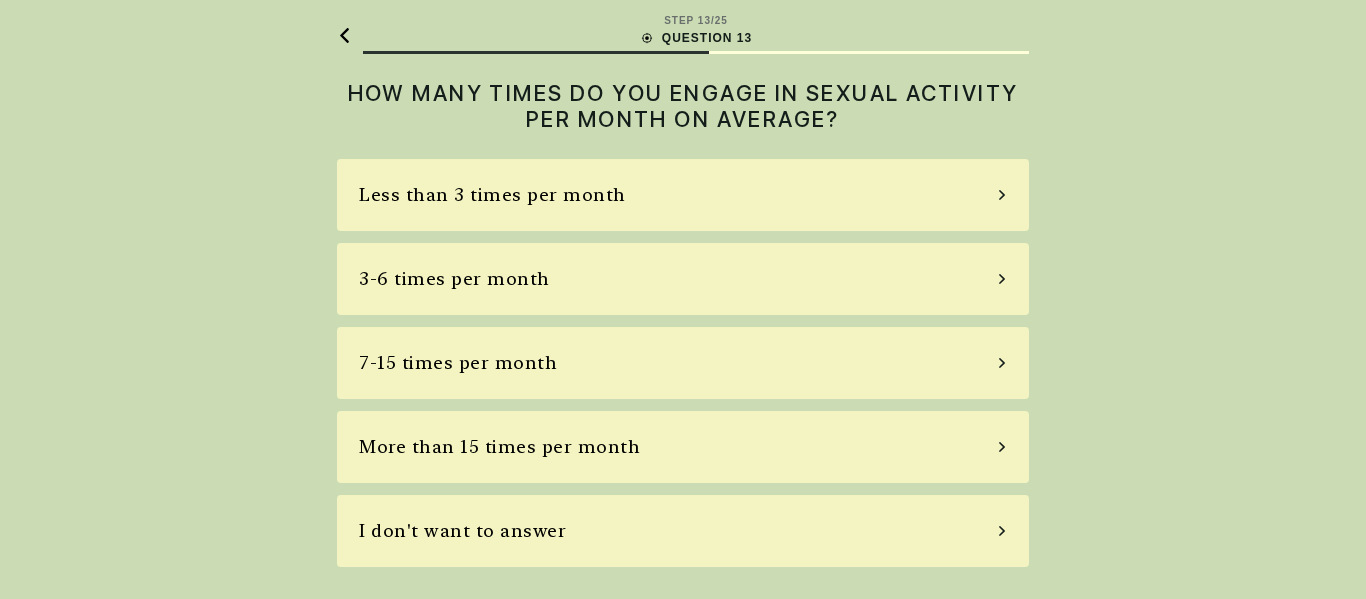 click on "3-6 times per month" at bounding box center (683, 279) 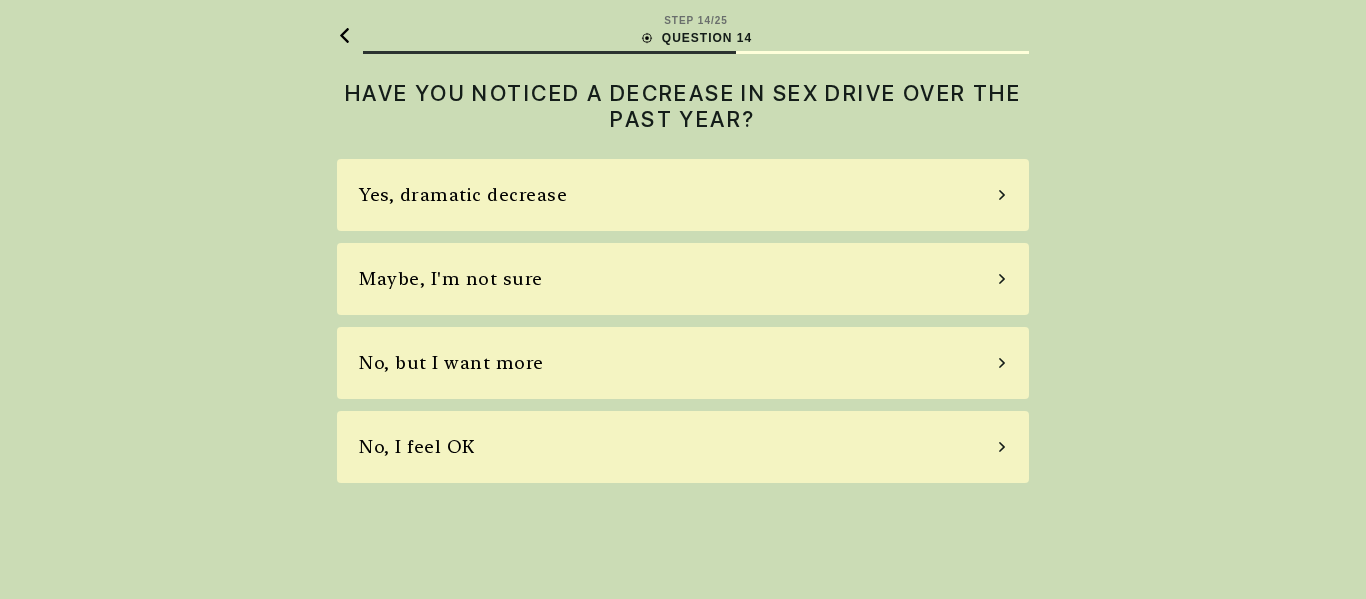 click on "HAVE YOU NOTICED A DECREASE IN SEX DRIVE OVER THE PAST YEAR?" at bounding box center [683, 106] 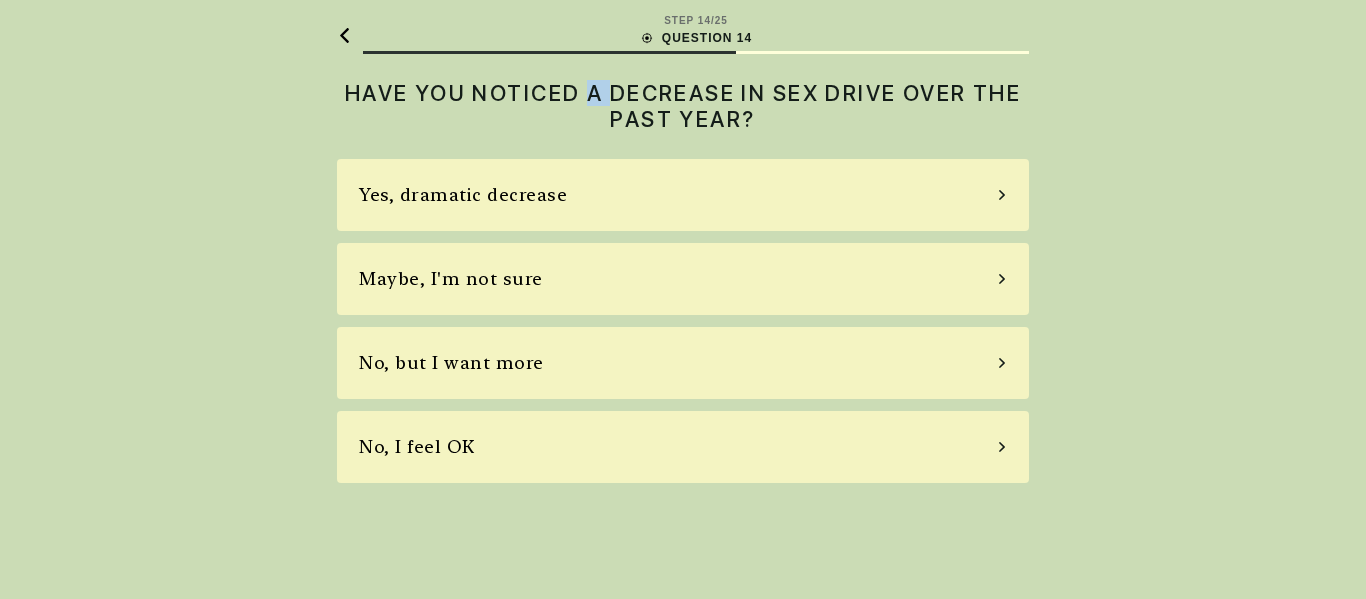 click on "HAVE YOU NOTICED A DECREASE IN SEX DRIVE OVER THE PAST YEAR?" at bounding box center (683, 106) 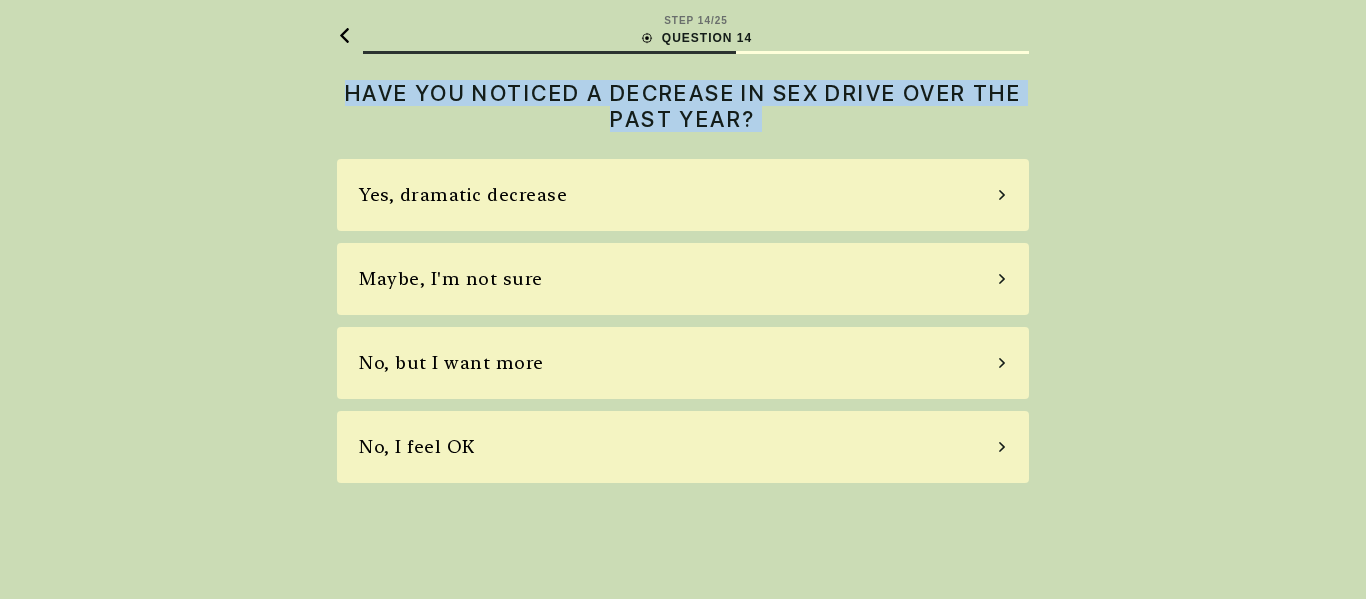click on "HAVE YOU NOTICED A DECREASE IN SEX DRIVE OVER THE PAST YEAR?" at bounding box center [683, 106] 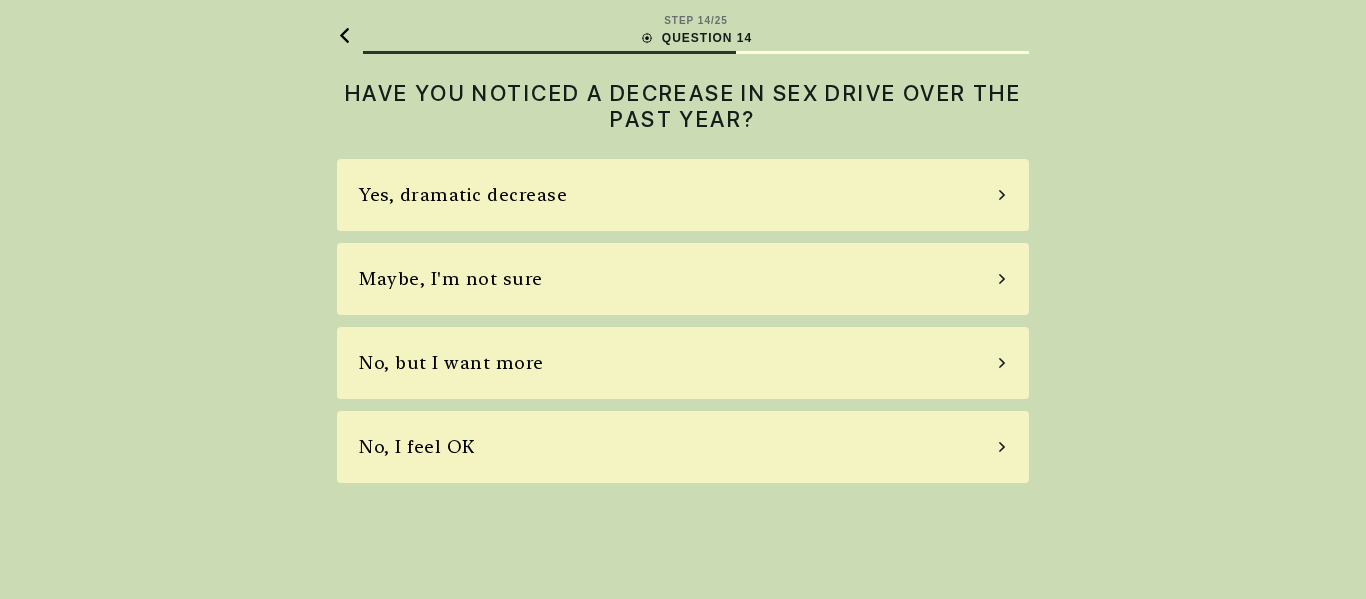 click on "No, I feel OK" at bounding box center [417, 447] 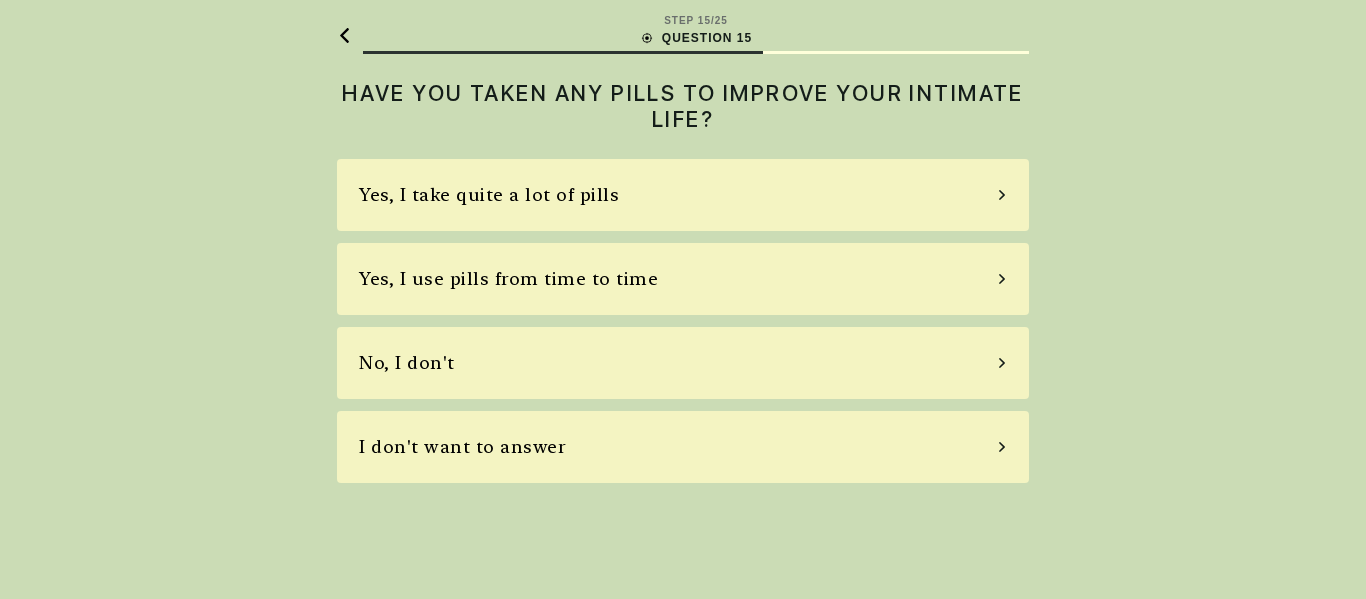 click on "No, I don't" at bounding box center (407, 363) 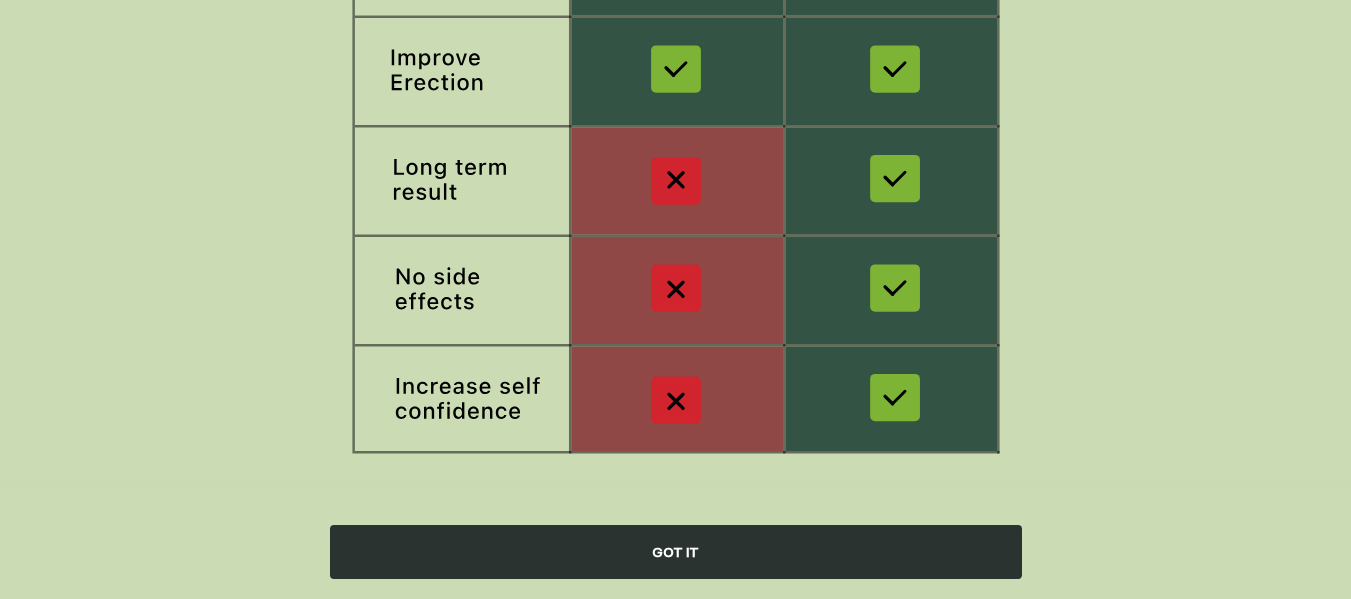 scroll, scrollTop: 428, scrollLeft: 0, axis: vertical 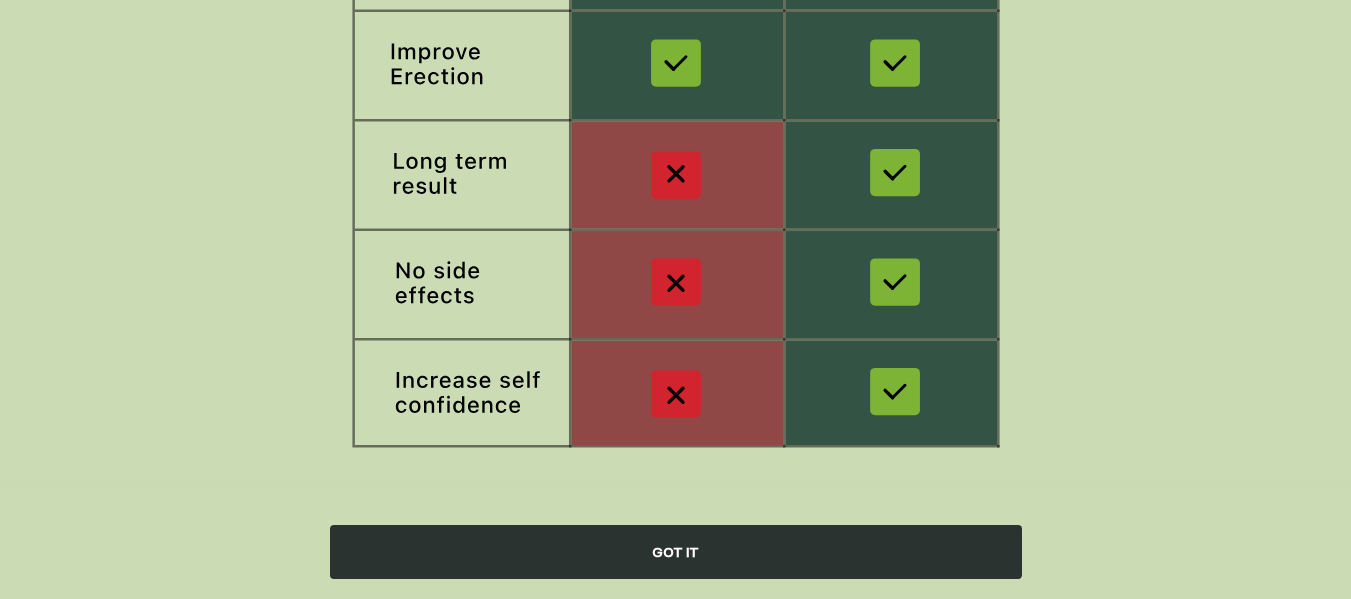 click on "GOT IT" at bounding box center (676, 552) 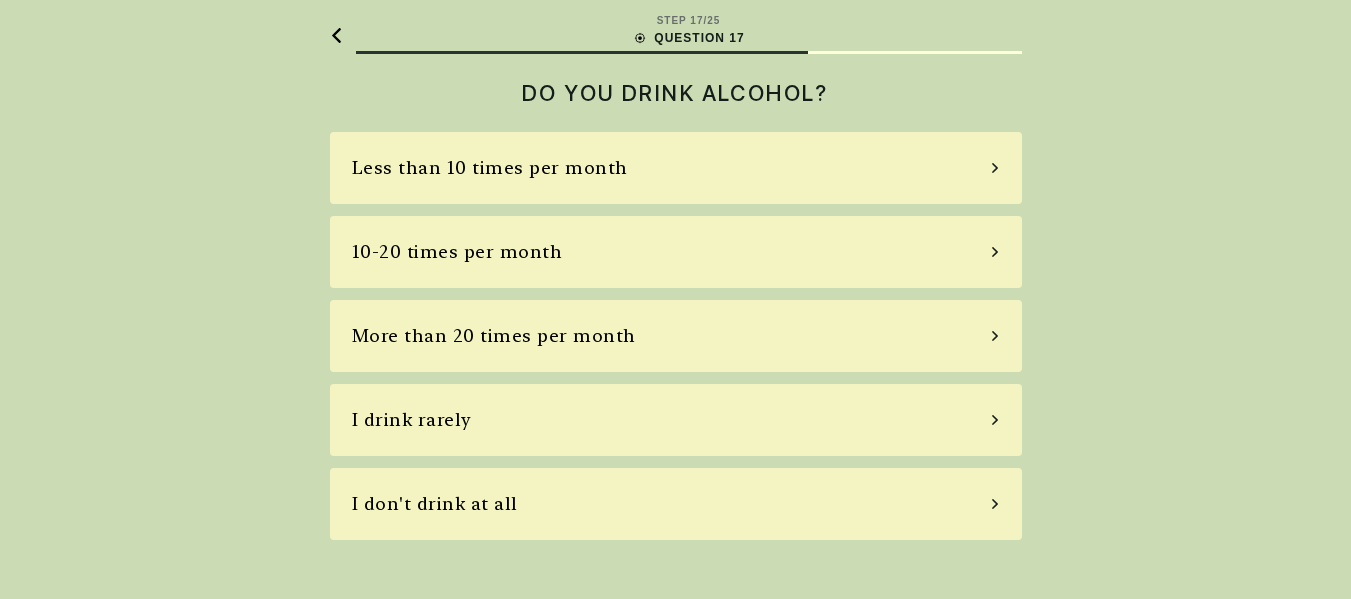 scroll, scrollTop: 0, scrollLeft: 0, axis: both 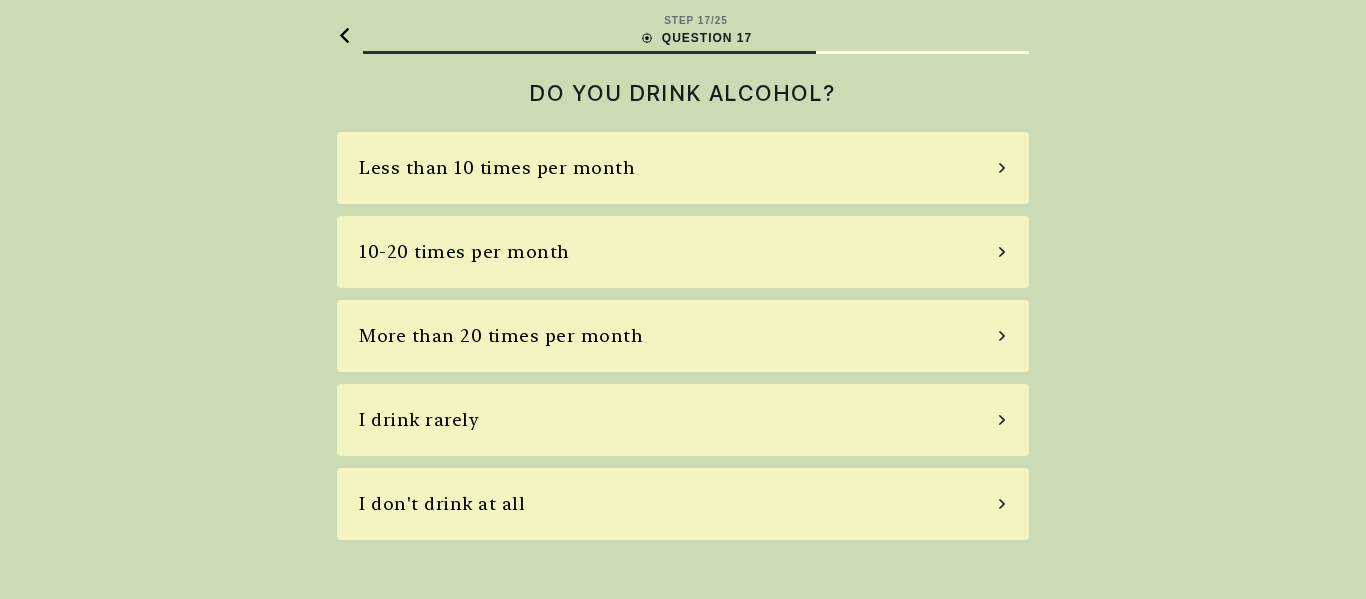 click on "I don't drink at all" at bounding box center (683, 504) 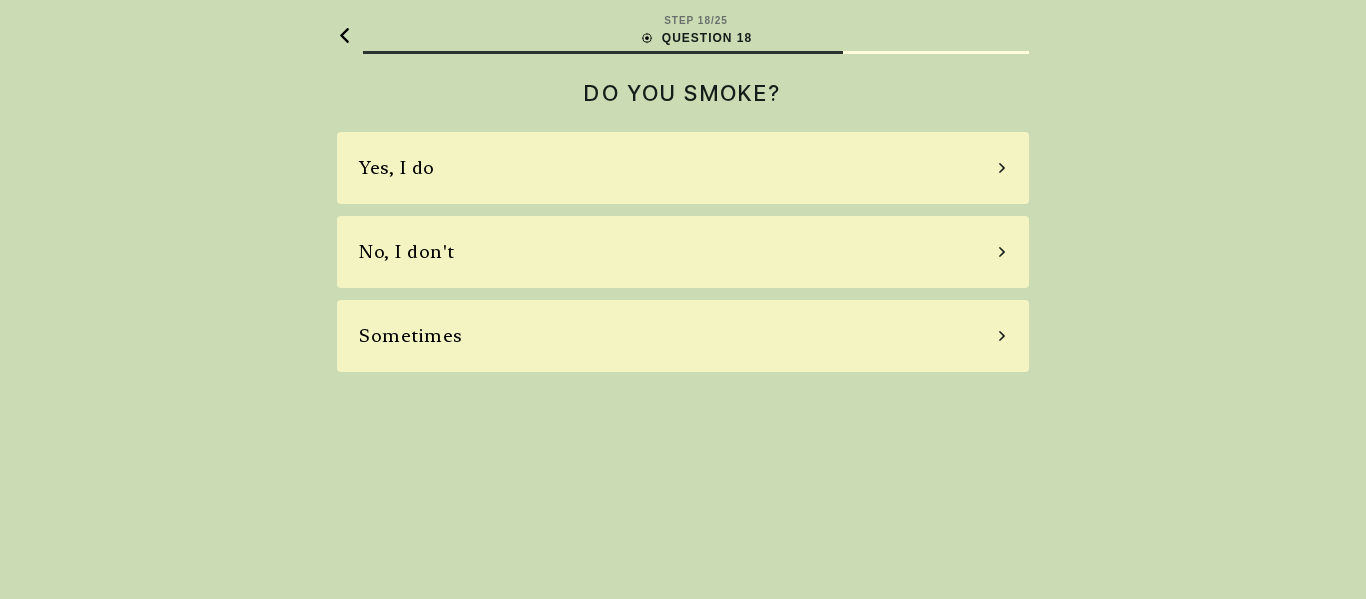 click on "Sometimes" at bounding box center [411, 336] 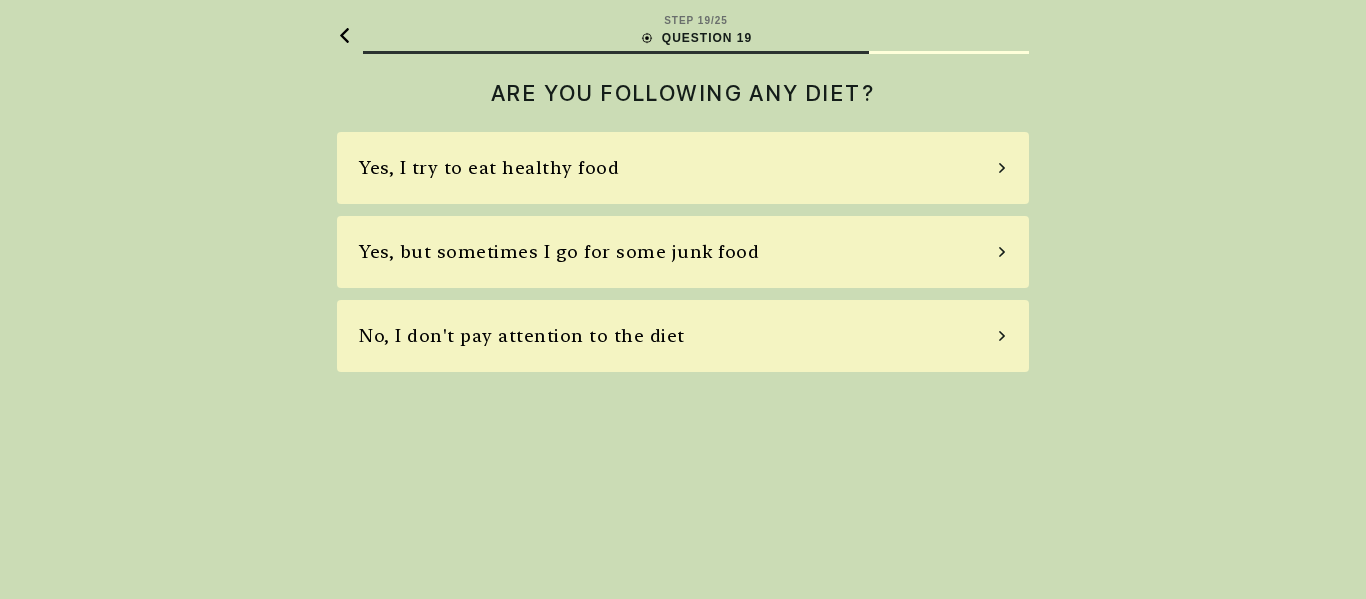click on "No, I don't pay attention to the diet" at bounding box center (522, 336) 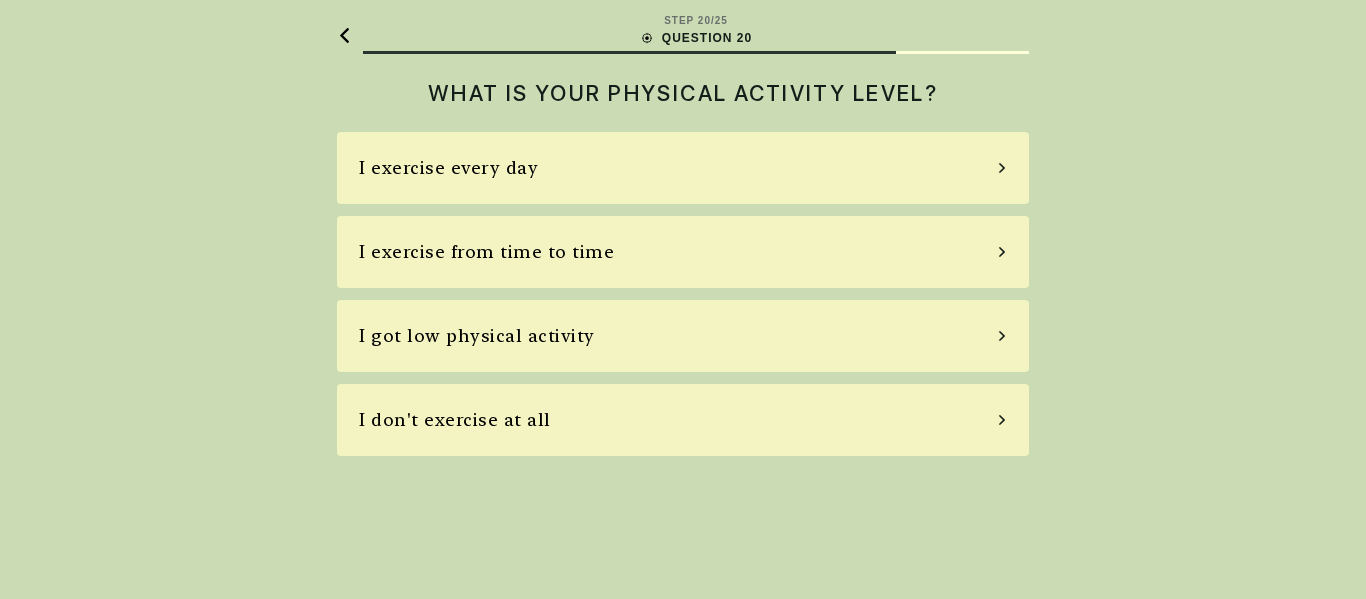 click on "I don't exercise at all" at bounding box center (455, 420) 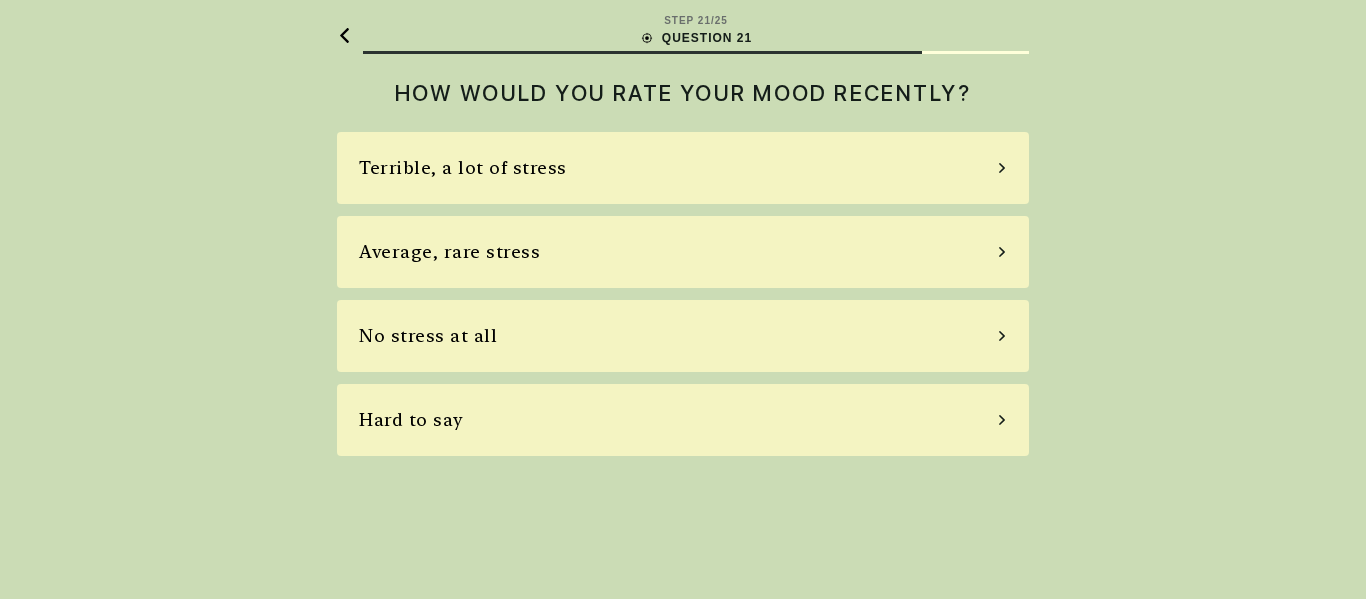 click on "Average, rare stress" at bounding box center [683, 252] 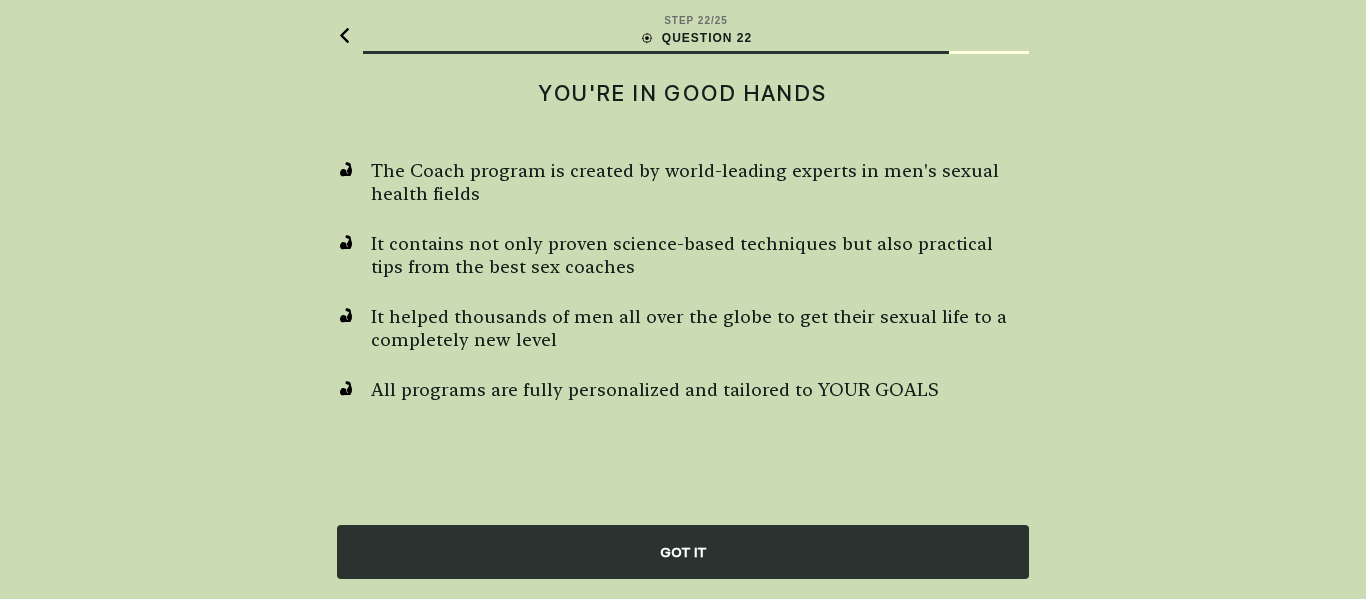 click on "GOT IT" at bounding box center (683, 552) 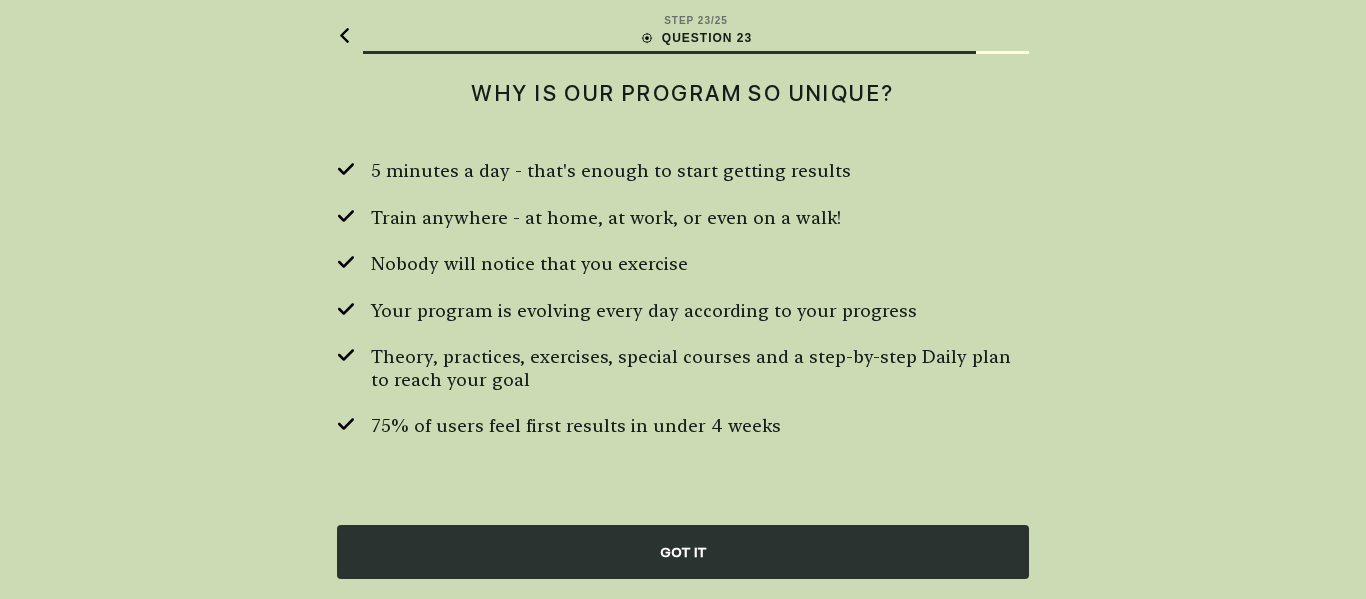click on "GOT IT" at bounding box center [683, 552] 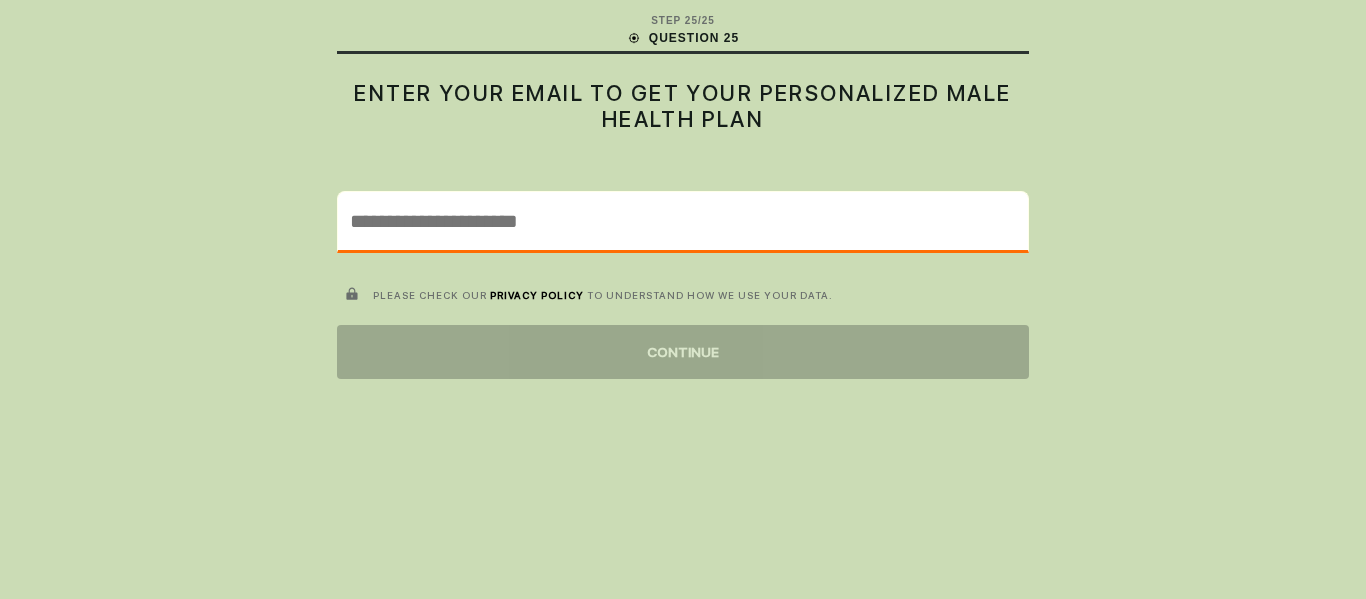 click at bounding box center [683, 221] 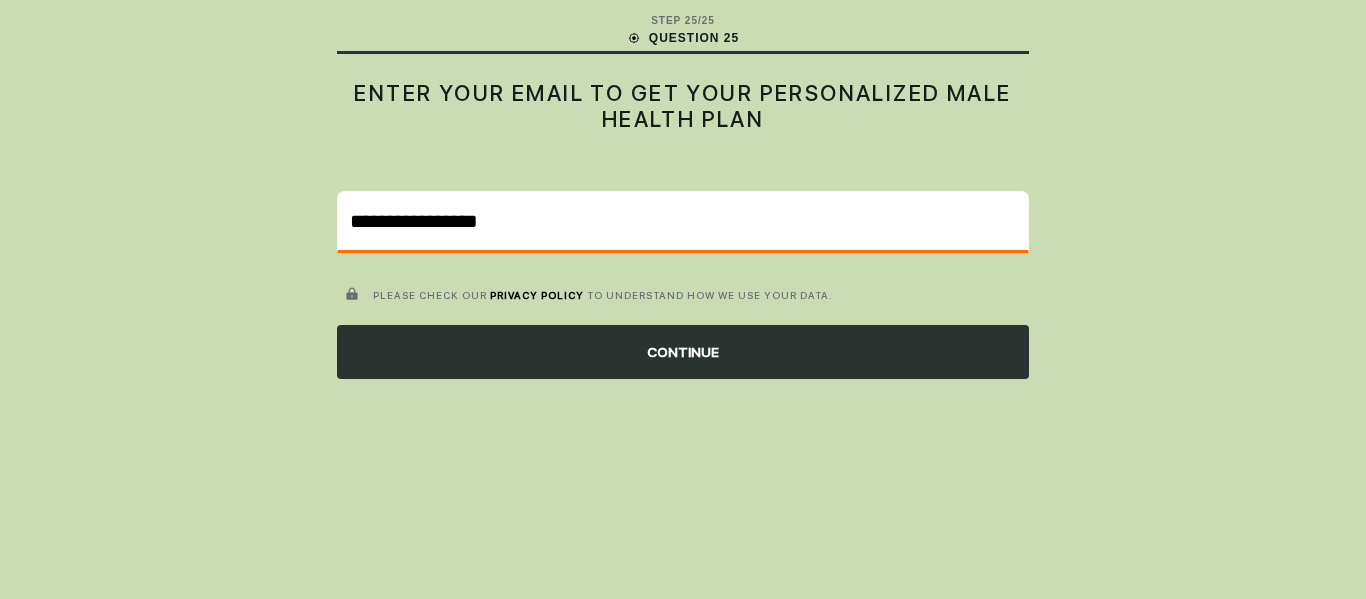 type on "**********" 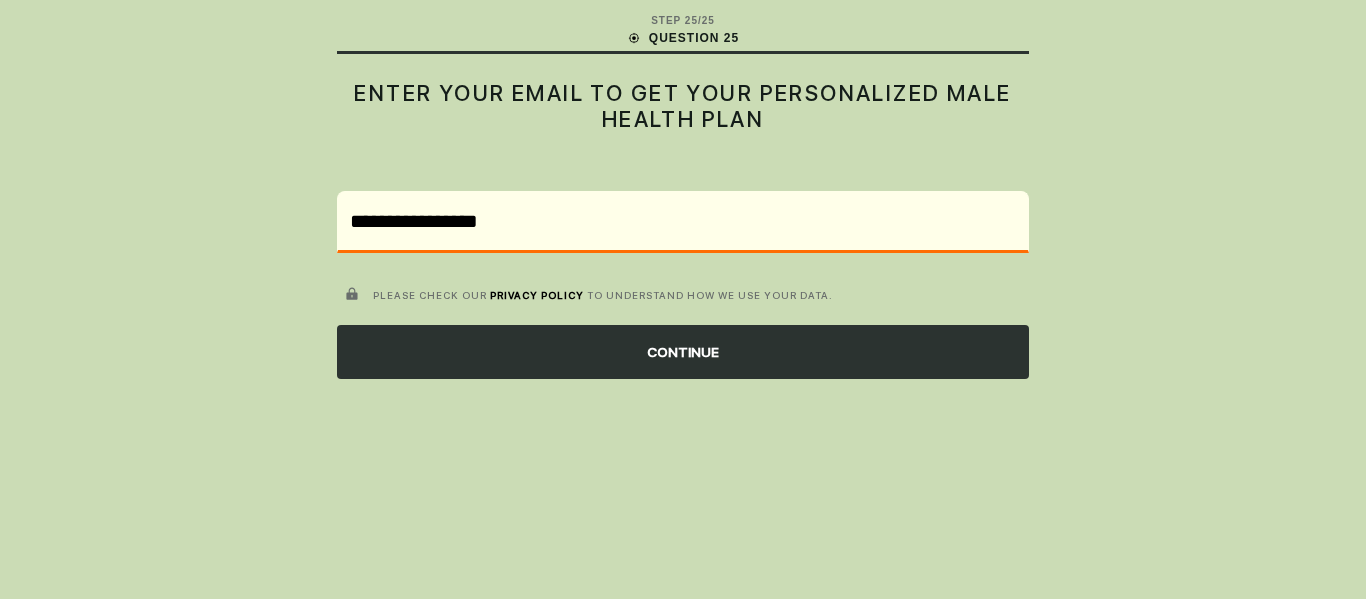 click on "CONTINUE" at bounding box center [683, 352] 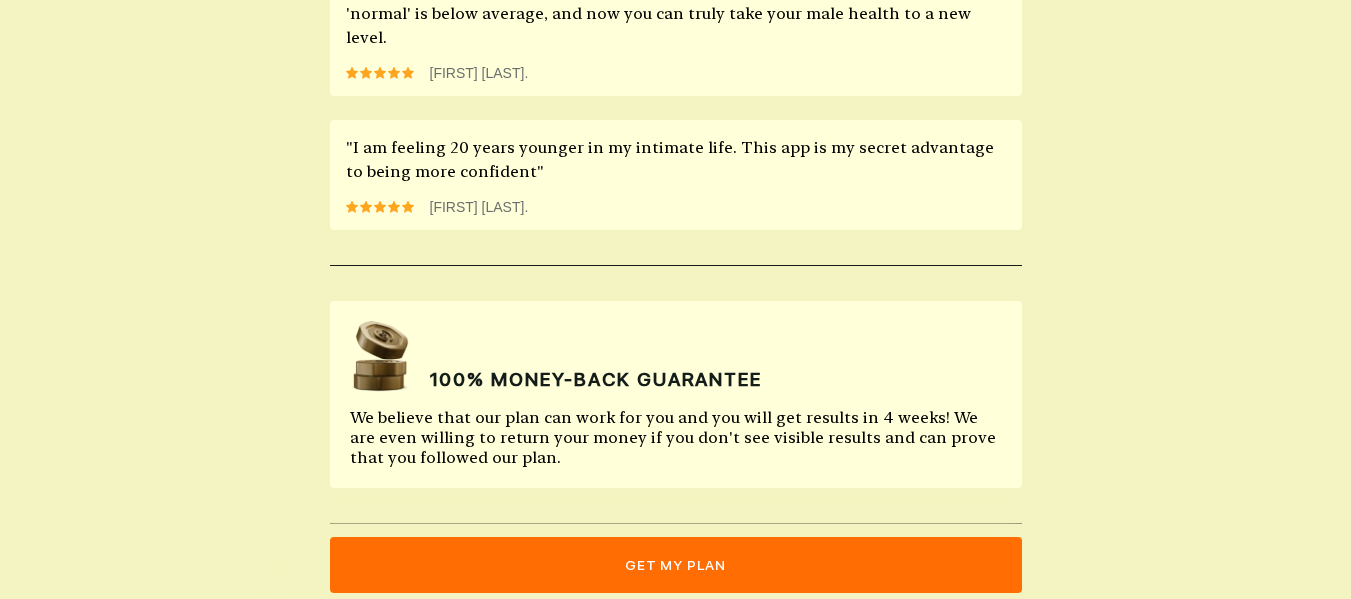 scroll, scrollTop: 1865, scrollLeft: 0, axis: vertical 